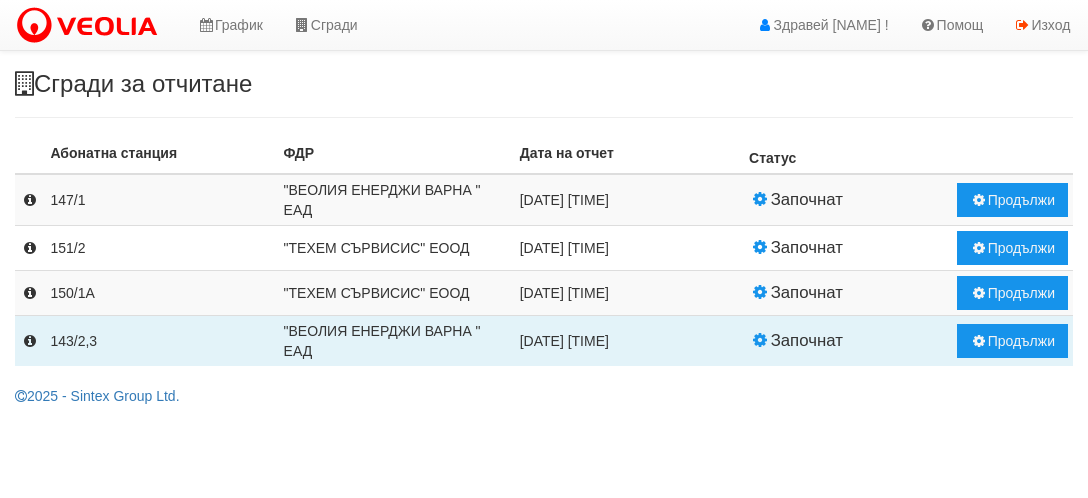 scroll, scrollTop: 0, scrollLeft: 0, axis: both 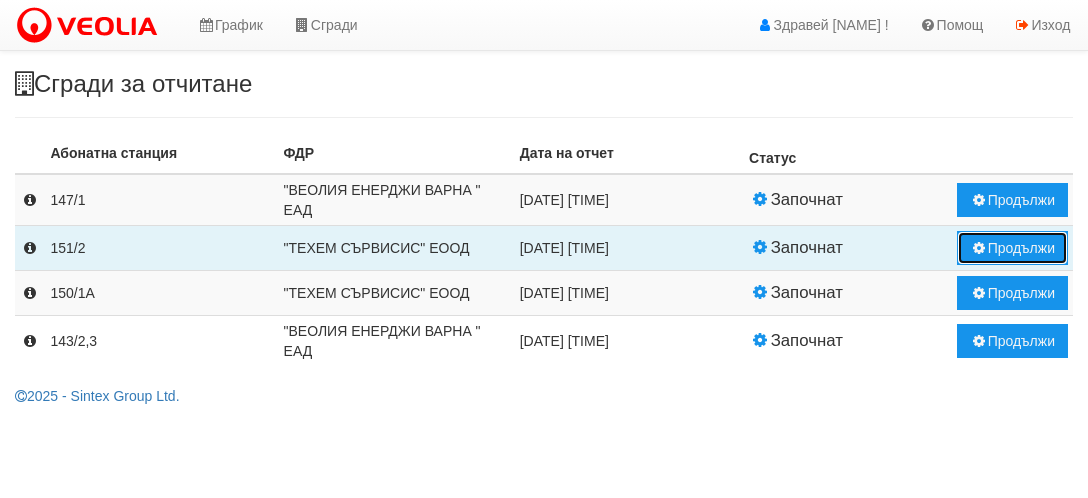 click on "Продължи" at bounding box center [1012, 248] 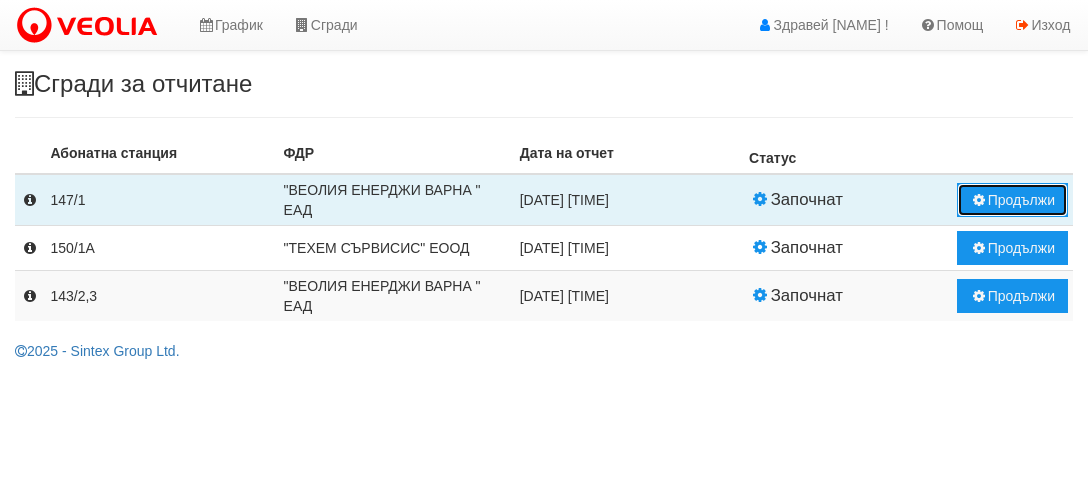 click on "Продължи" at bounding box center (1012, 200) 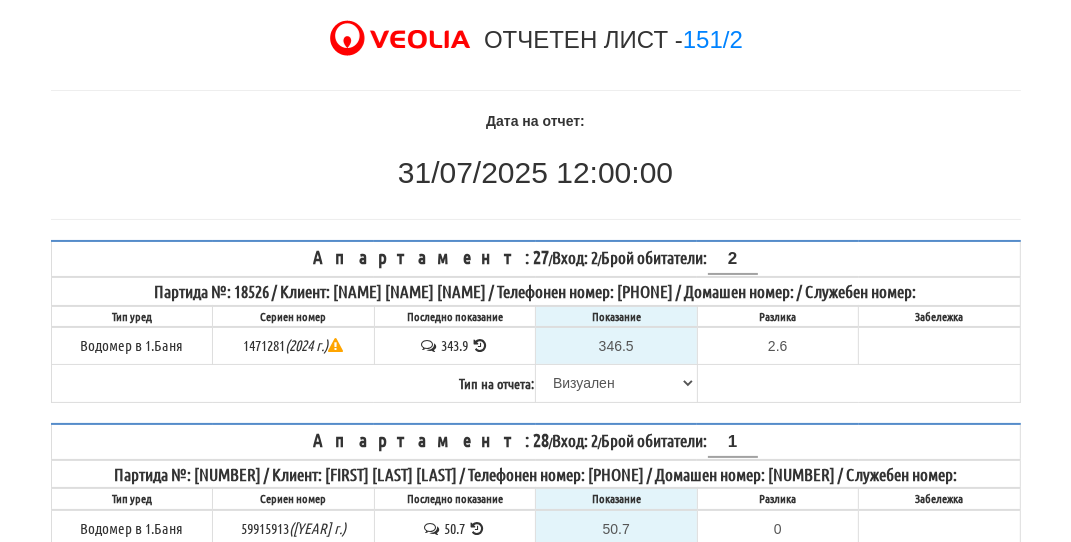 scroll, scrollTop: 100, scrollLeft: 0, axis: vertical 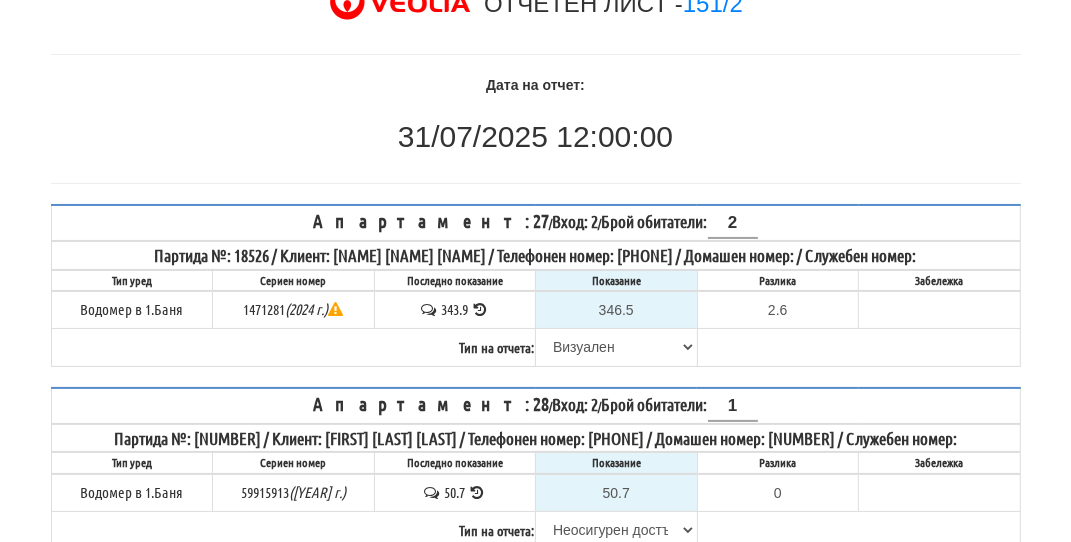 click at bounding box center (480, 309) 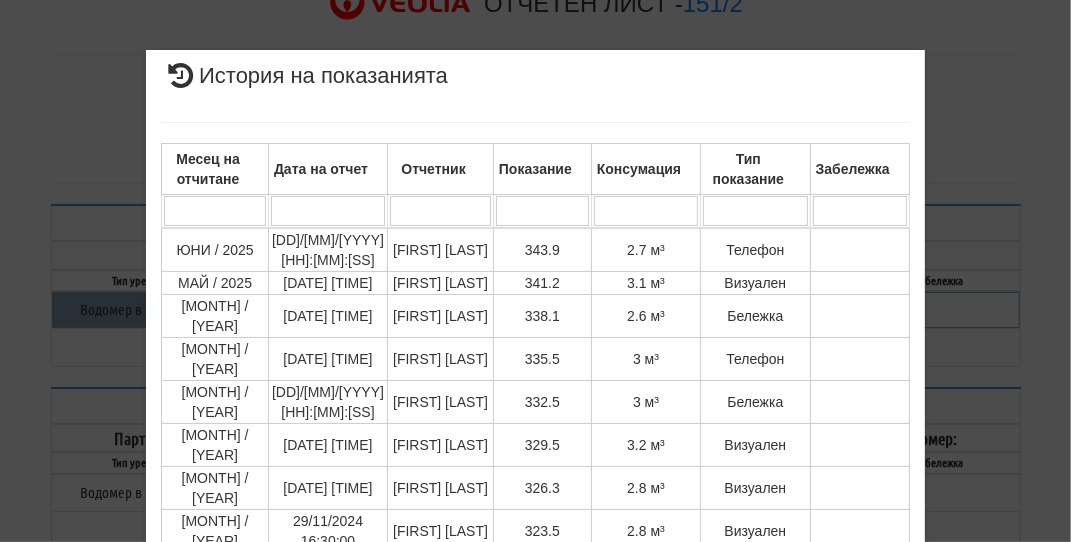 click on "Дата и час на монтаж:  Липсва , Протокол №:  Липсва Начално показание:  32.500" at bounding box center [536, 424] 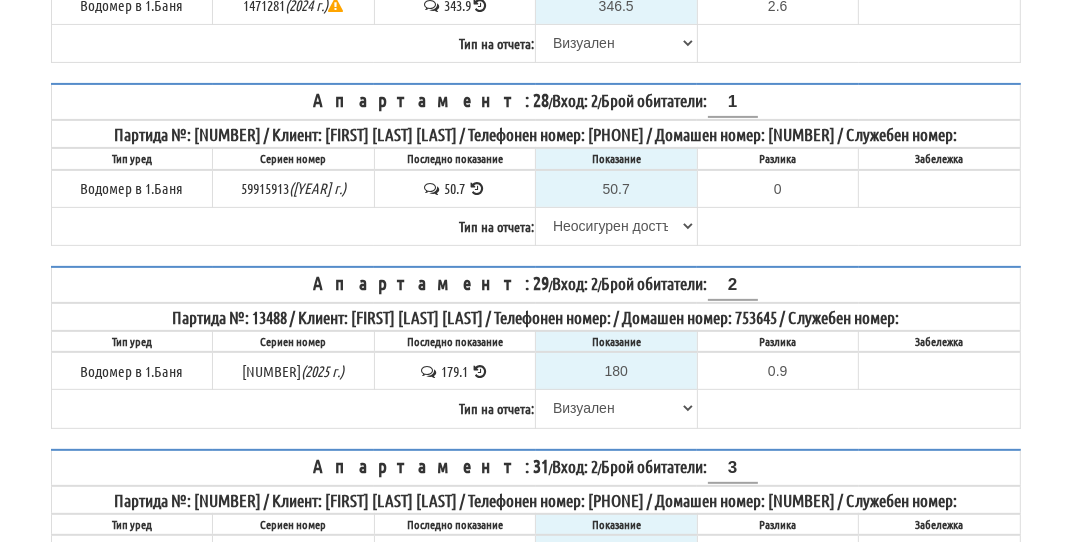 scroll, scrollTop: 400, scrollLeft: 0, axis: vertical 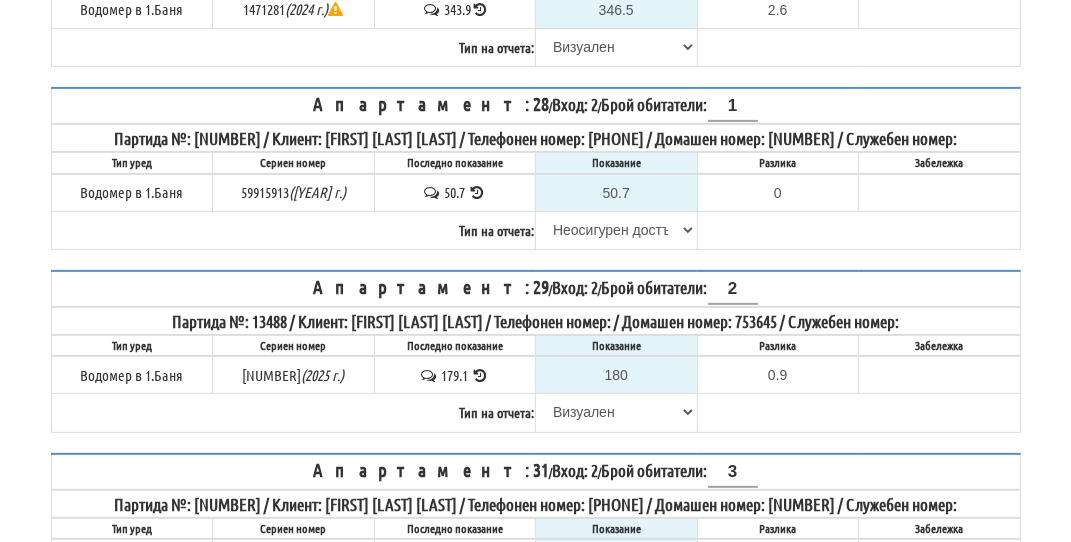 click at bounding box center [477, 192] 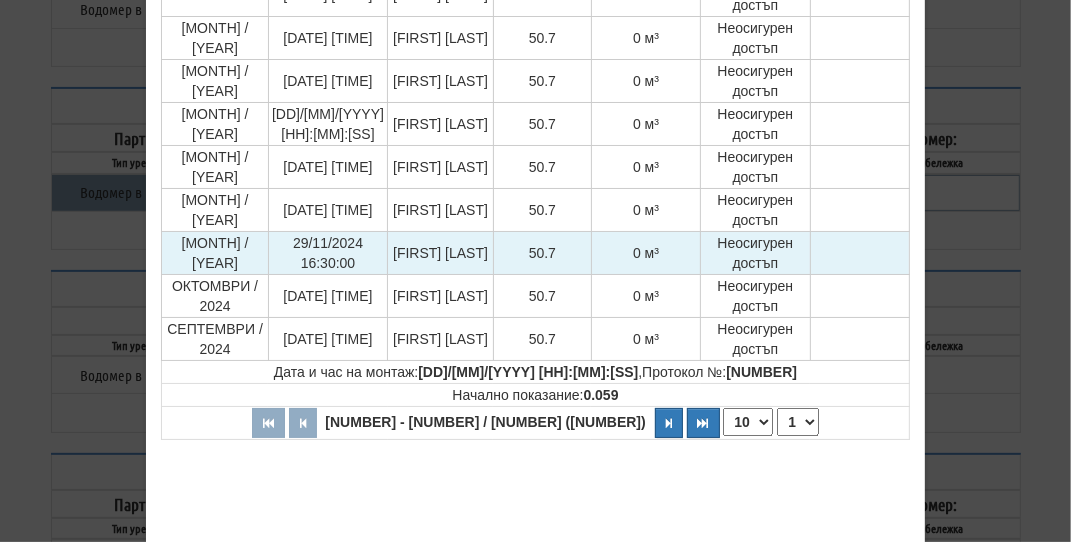 scroll, scrollTop: 400, scrollLeft: 0, axis: vertical 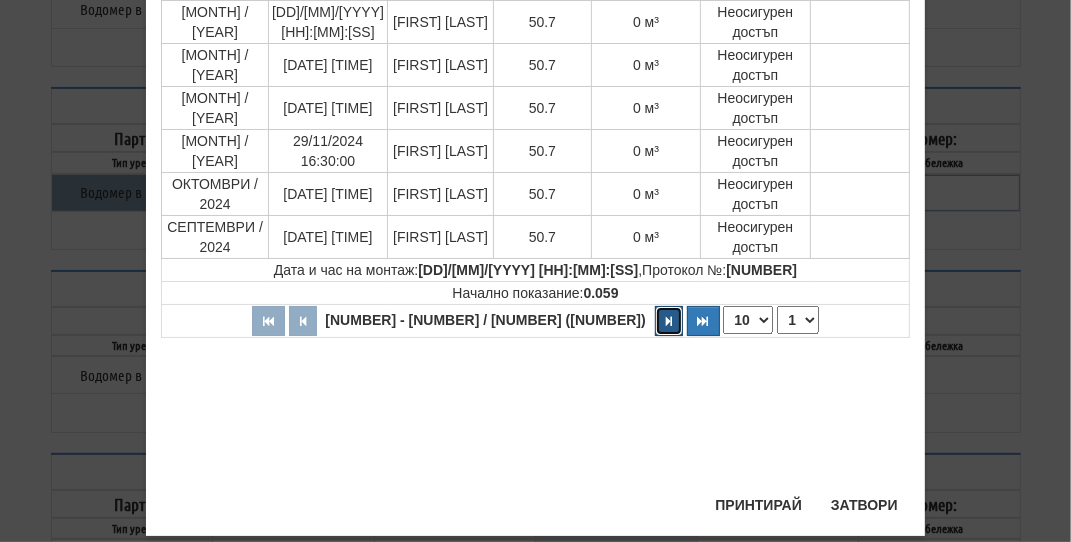 click at bounding box center (669, 321) 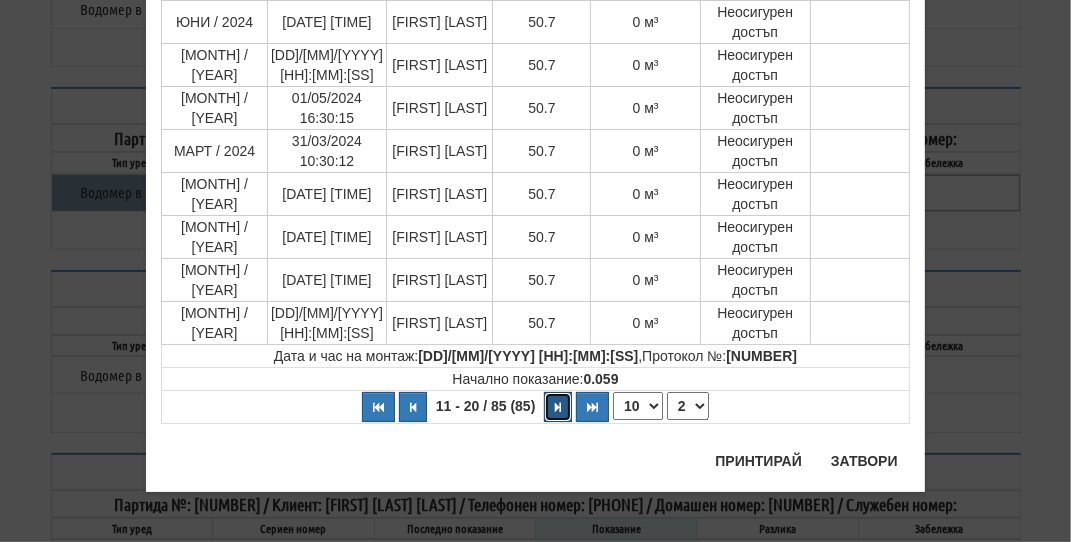 scroll, scrollTop: 313, scrollLeft: 0, axis: vertical 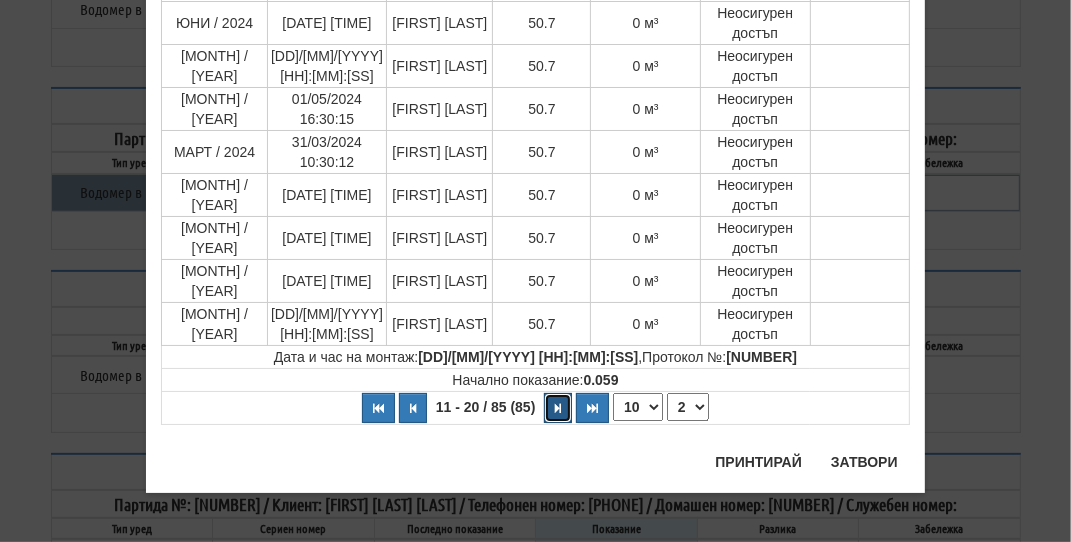 click at bounding box center [558, 408] 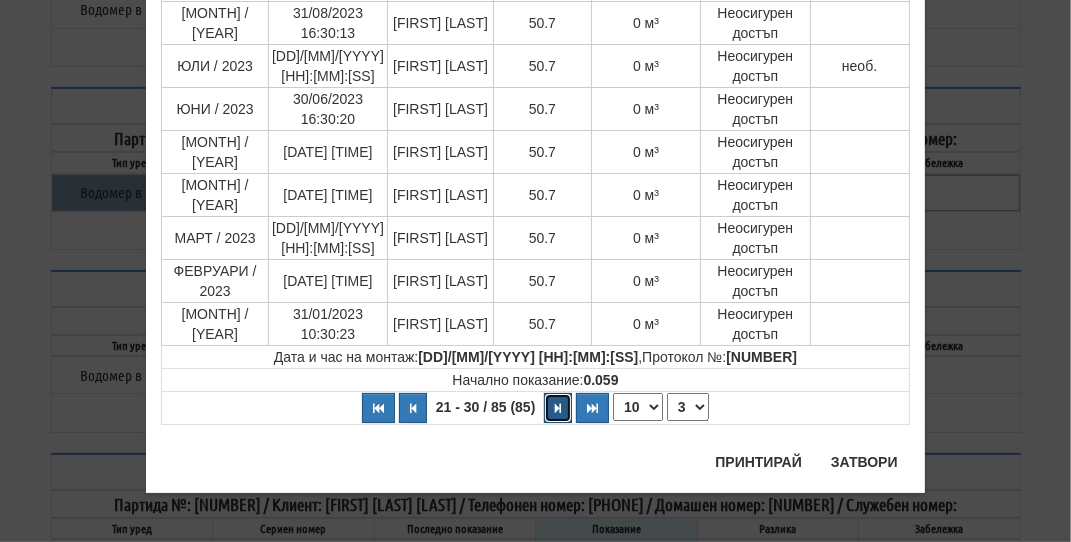 click at bounding box center (558, 408) 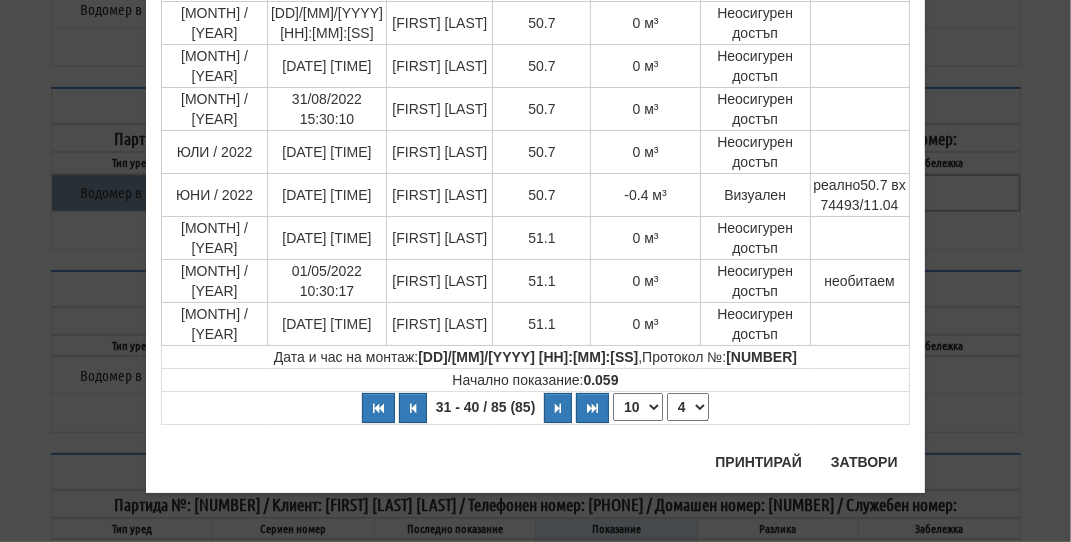 click on "История на показанията
Месец на отчитане
Дата на отчет
Отчетник
Показание
Консумация
Тип показание
Забележка
Дата и час на монтаж:  [DATE] [TIME] ,
Протокол №:  1512281
Начално показание:  [NUMBER]
31 - 40 / 85 (85)
10
20
30
40
1 2 3 4 5 6 7 8 9
50.7 50.7" at bounding box center (536, 115) 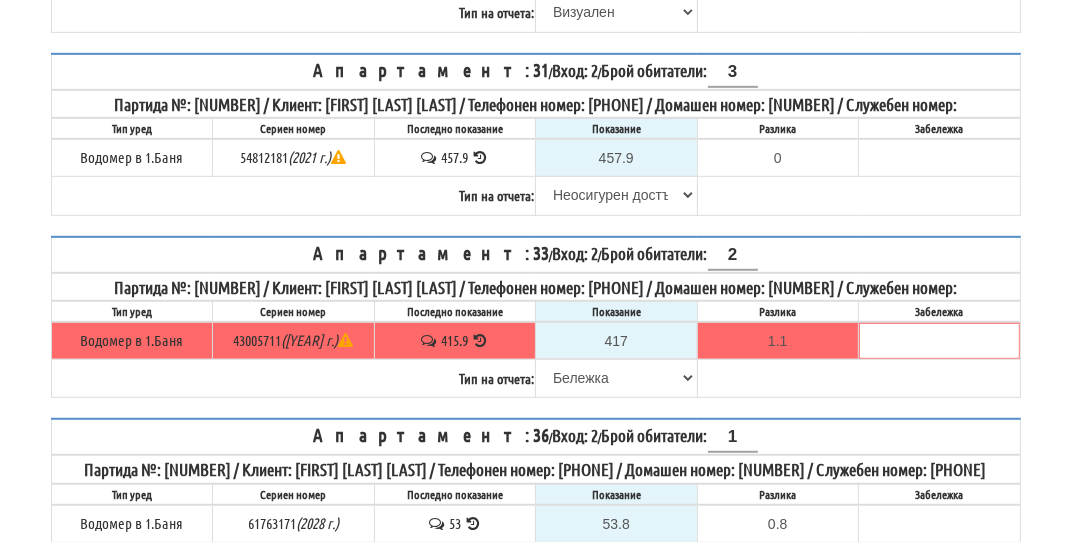 scroll, scrollTop: 900, scrollLeft: 0, axis: vertical 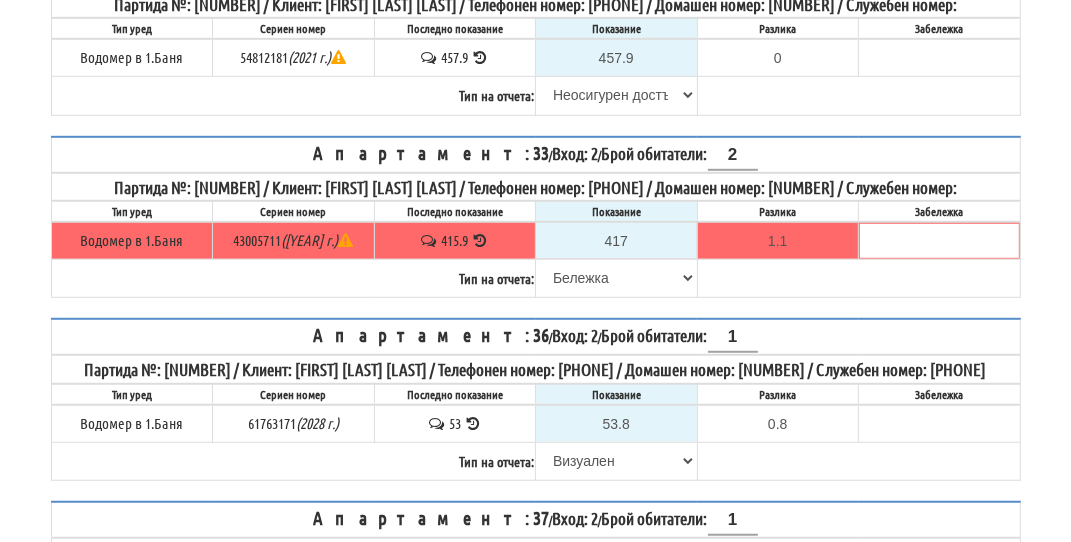 click at bounding box center [480, 57] 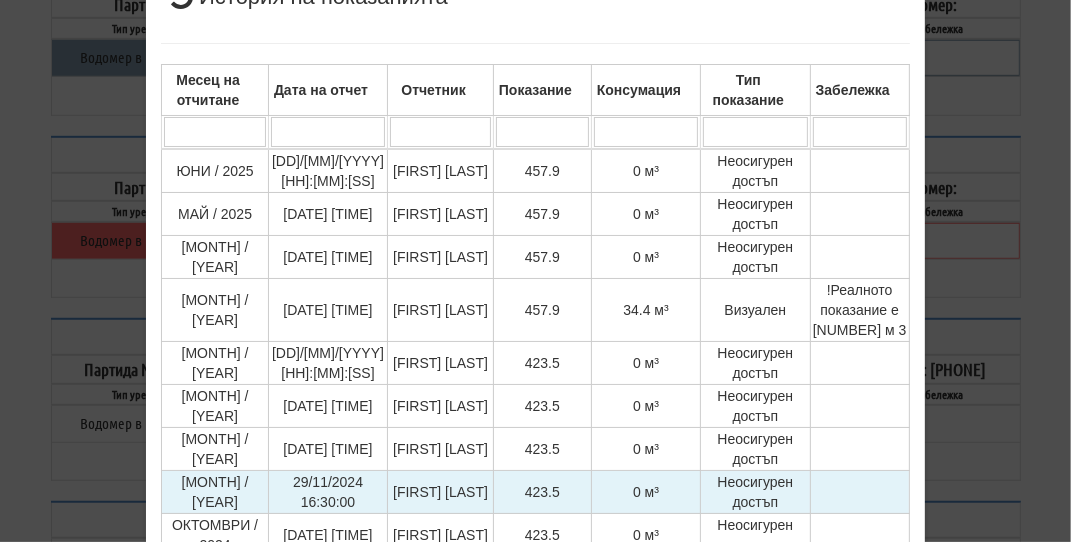 scroll, scrollTop: 0, scrollLeft: 0, axis: both 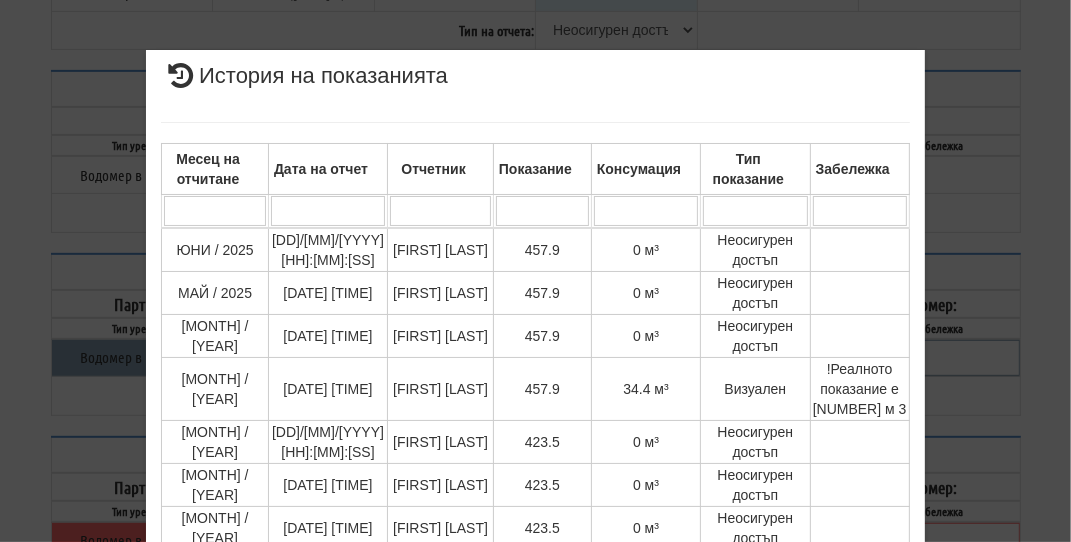 click on "×    История на показанията
Месец на отчитане
Дата на отчет
Отчетник
Показание
Консумация
Тип показание
Забележка
Дата и час на монтаж:  Липсва ,
Протокол №:  Липсва
Начално показание:  [NUMBER]
1 - 10 / 110 (110)
10
20
30
40
1 2 3 4 5 6 7 8 9 10 11" at bounding box center [535, 271] 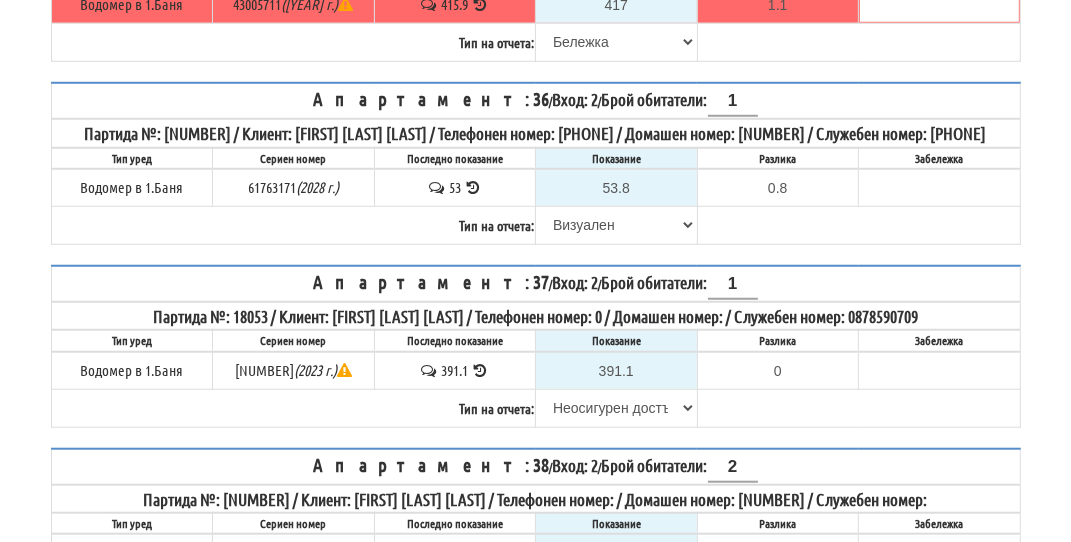 scroll, scrollTop: 1300, scrollLeft: 0, axis: vertical 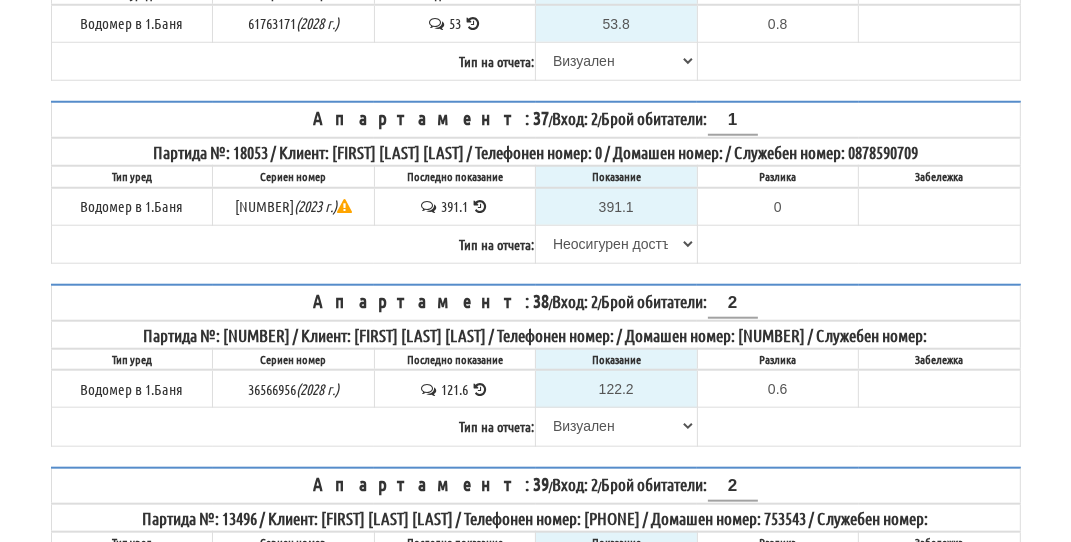 click at bounding box center [480, 206] 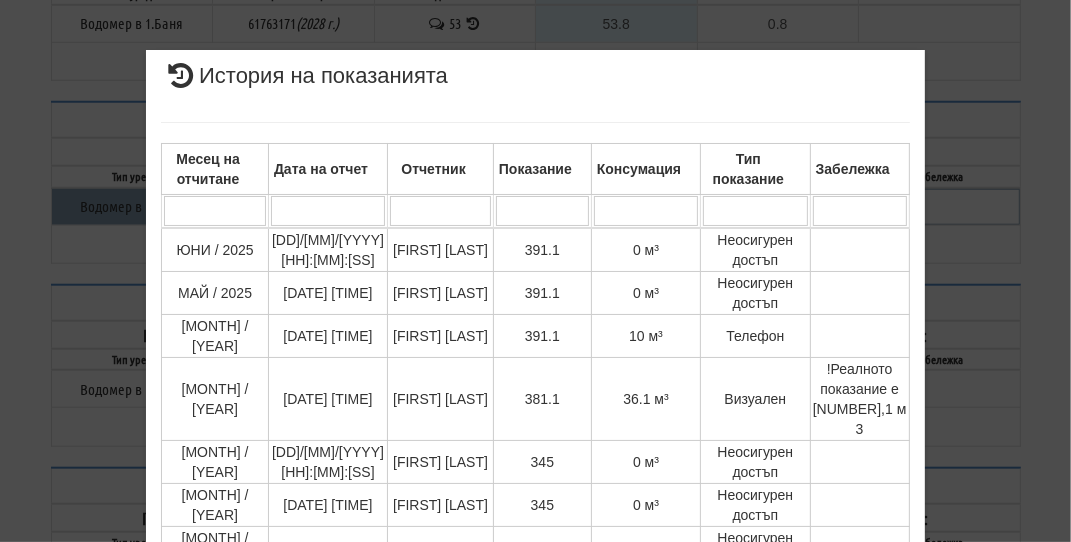 click on "История на показанията
Месец на отчитане
Дата на отчет
Отчетник
Показание
Консумация
Тип показание
Забележка
Дата и час на монтаж:  Липсва ,
Протокол №:  Липсва
Начално показание:  [NUMBER]
1 - 10 / 110 (110)
10
20
30
40
1 2 3 4 5 6 7 8 9 10 11
345" at bounding box center (536, 434) 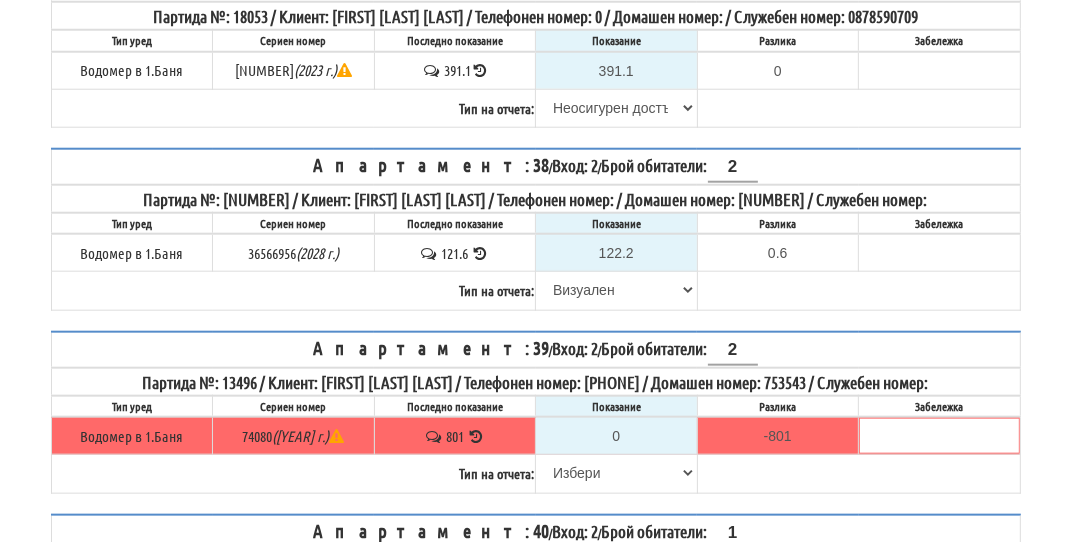 scroll, scrollTop: 1500, scrollLeft: 0, axis: vertical 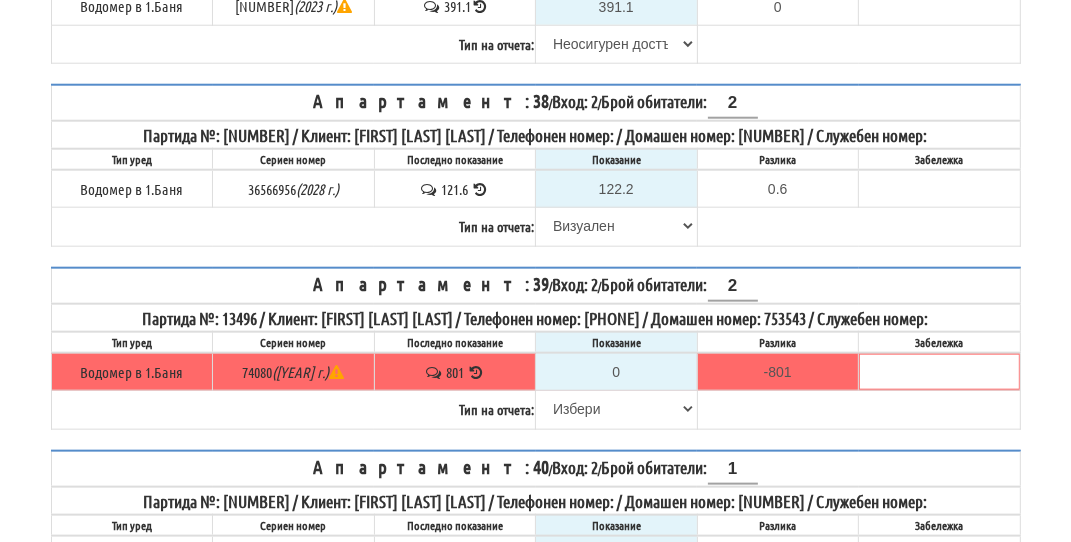 click at bounding box center (476, 372) 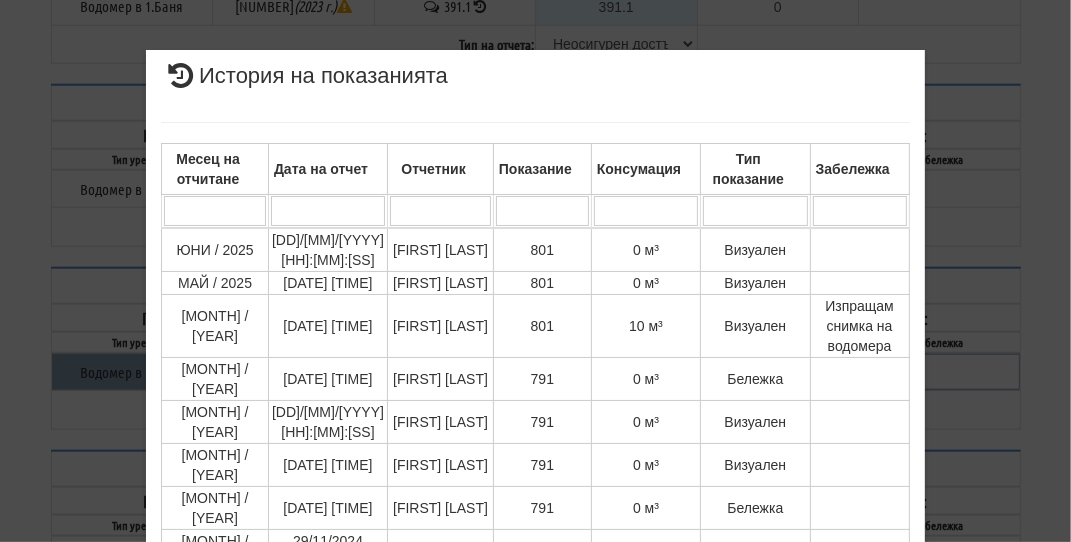 click on "×    История на показанията
Месец на отчитане
Дата на отчет
Отчетник
Показание
Консумация
Тип показание
Забележка
Дата и час на монтаж:  Липсва ,
Протокол №:  Липсва
Начално показание:  762.800
1 - 10 / 112 (112)
10
20
30
40
1 2 3 4 5 6 7 8 9 10 11 12" at bounding box center [536, 433] 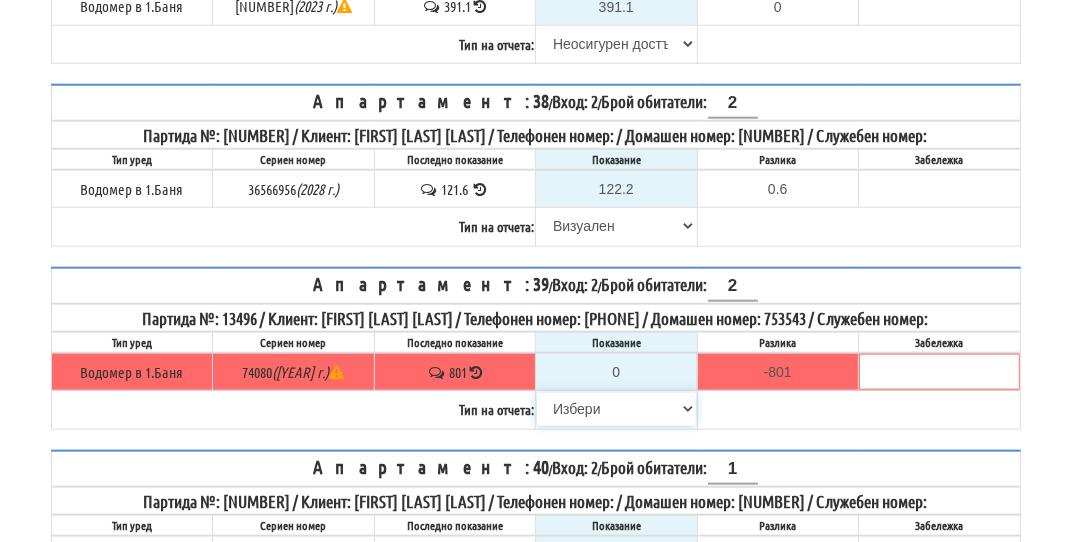 click on "Избери
Визуален
Телефон
Бележка
Неосигурен достъп
Самоотчет
Служебно
Дистанционен" at bounding box center [616, 409] 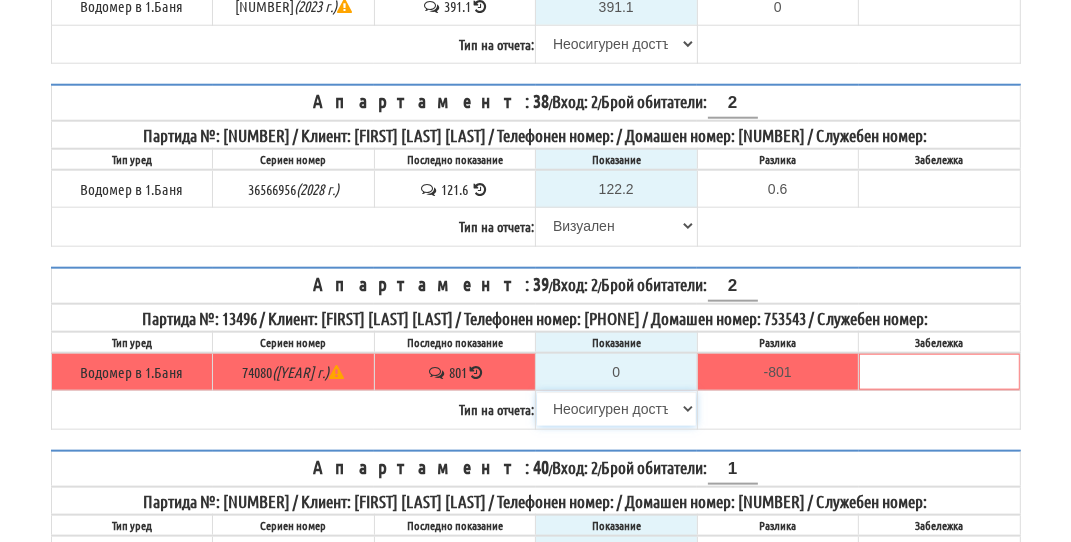 click on "Избери
Визуален
Телефон
Бележка
Неосигурен достъп
Самоотчет
Служебно
Дистанционен" at bounding box center (616, 409) 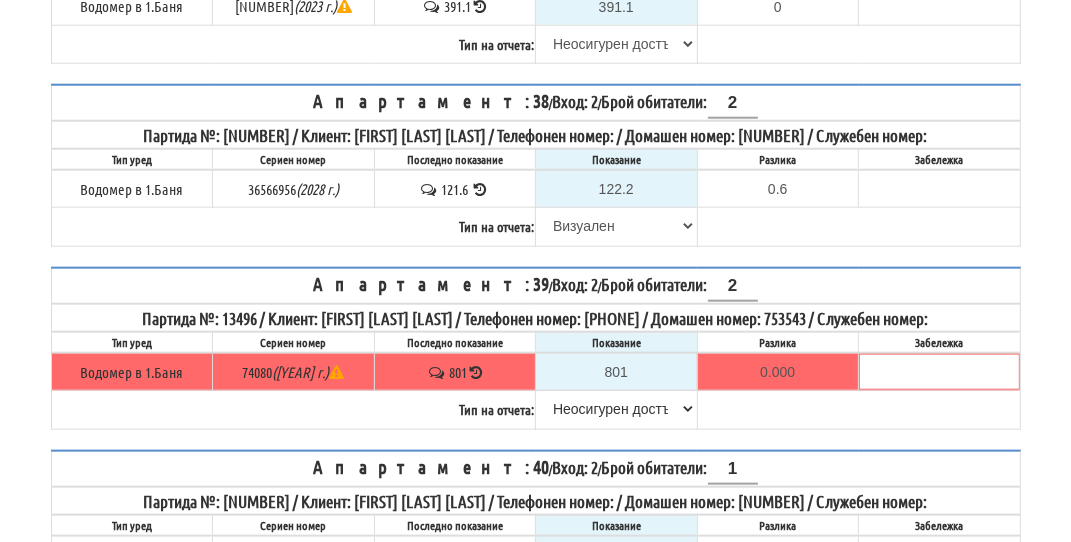 click at bounding box center (480, 189) 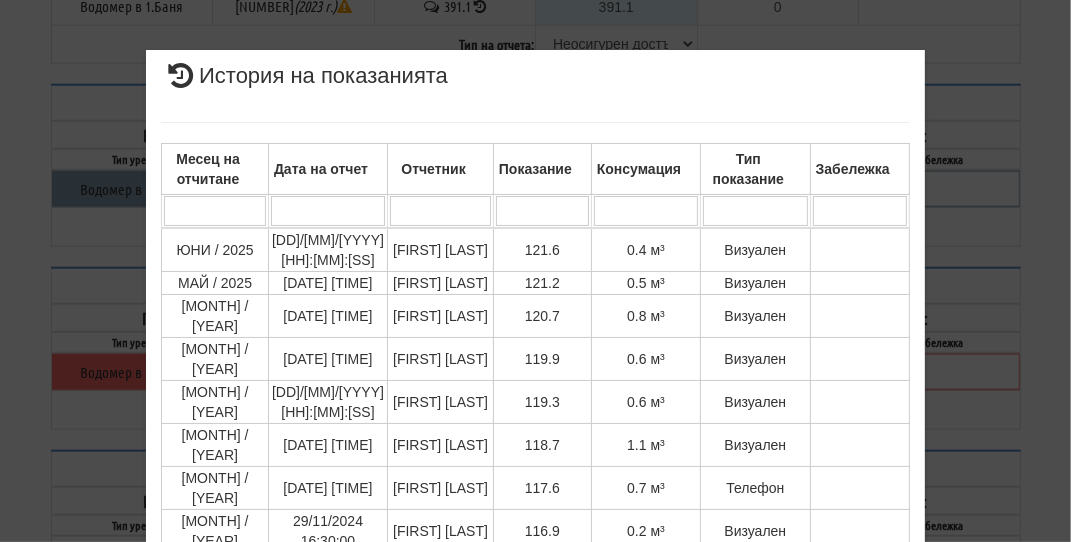 click on "Дата и час на монтаж:  05/04/2019 11:23:21 , Протокол №:  1512381 Начално показание:  0.058" at bounding box center [535, 271] 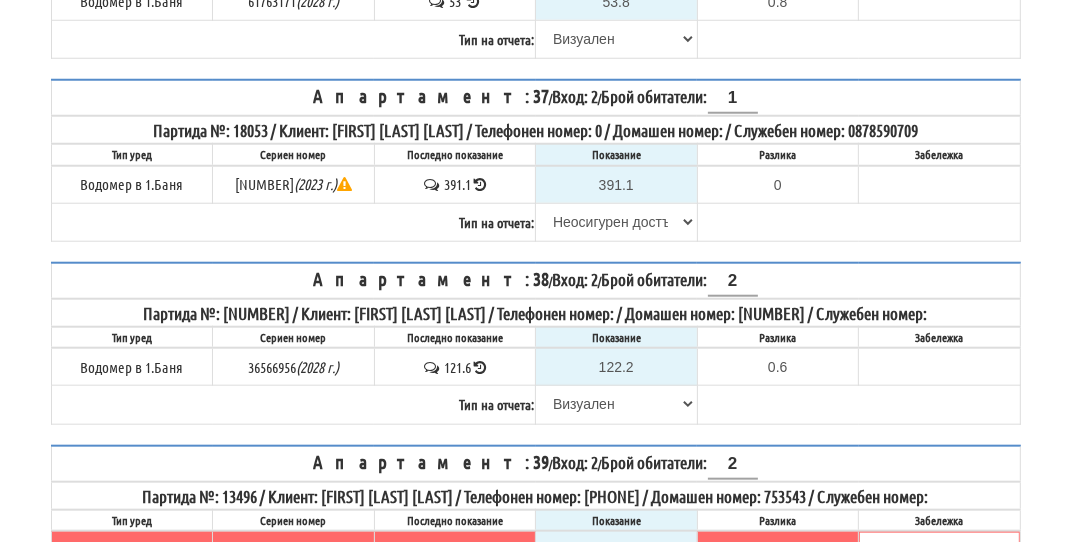 scroll, scrollTop: 1300, scrollLeft: 0, axis: vertical 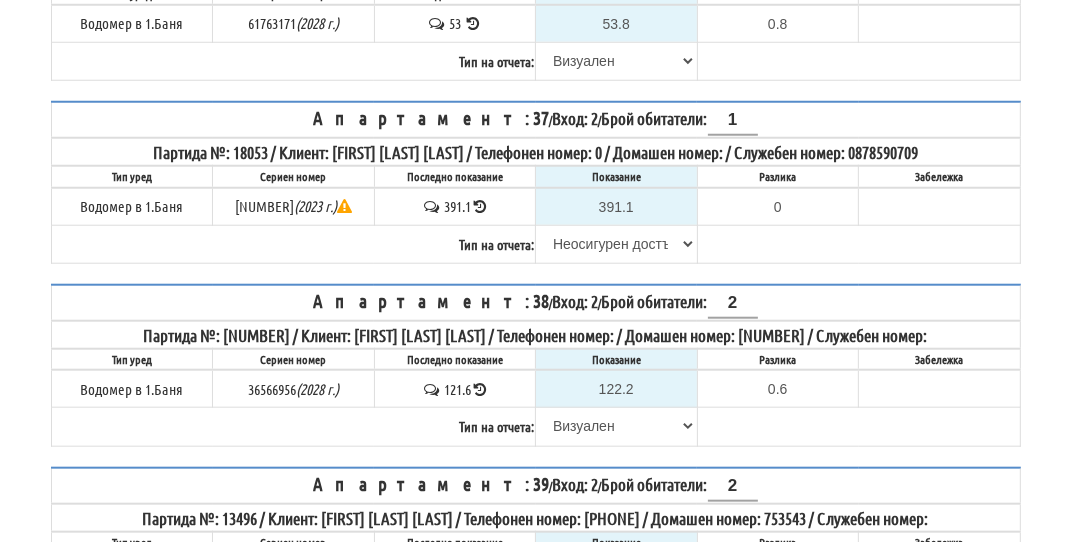 click at bounding box center [480, 206] 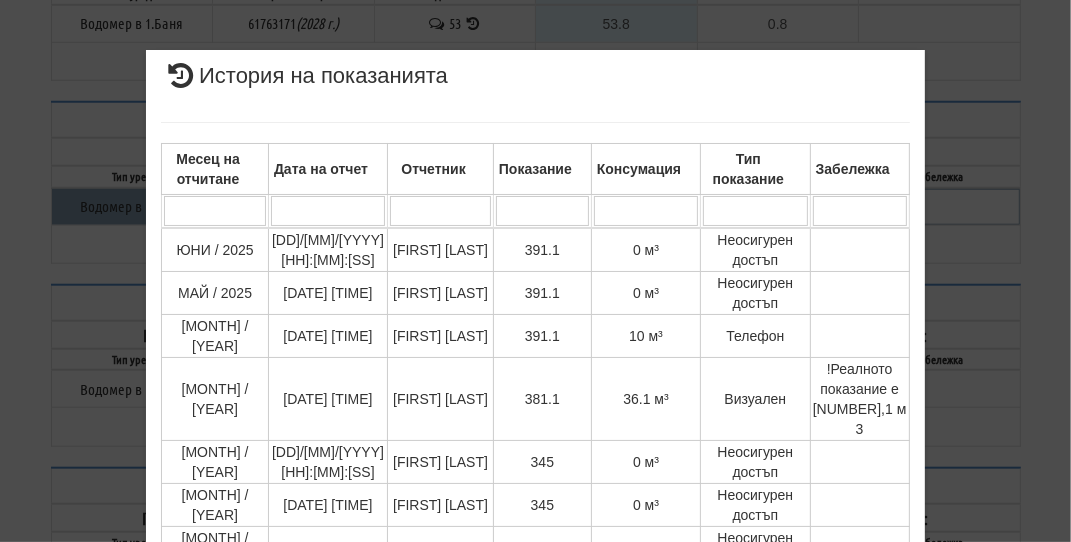 click on "История на показанията
Месец на отчитане
Дата на отчет
Отчетник
Показание
Консумация
Тип показание
Забележка
Дата и час на монтаж:  Липсва ,
Протокол №:  Липсва
Начално показание:  [NUMBER]
1 - 10 / 110 (110)
10
20
30
40
1 2 3 4 5 6 7 8 9 10 11
345" at bounding box center [536, 505] 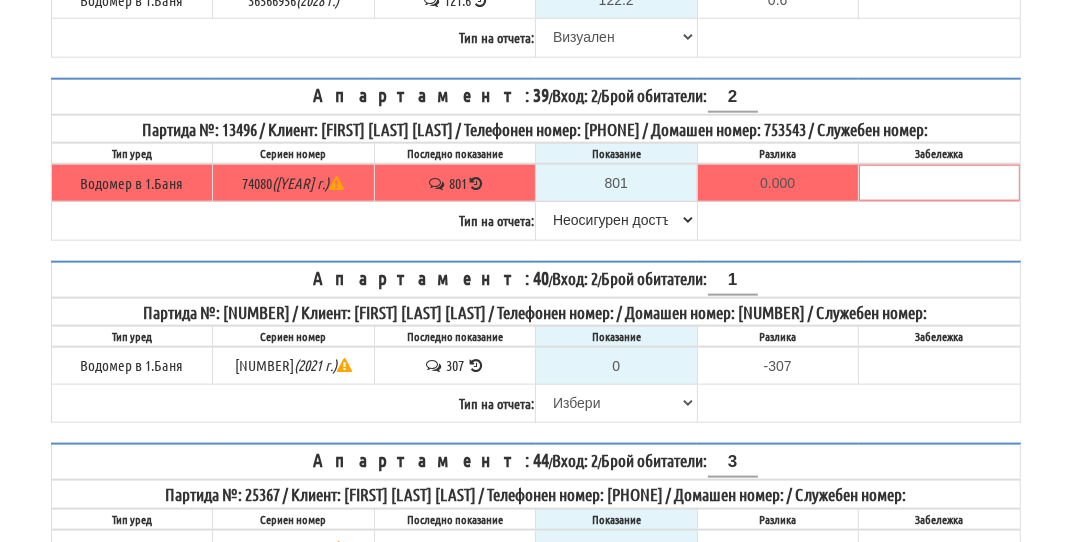 scroll, scrollTop: 1700, scrollLeft: 0, axis: vertical 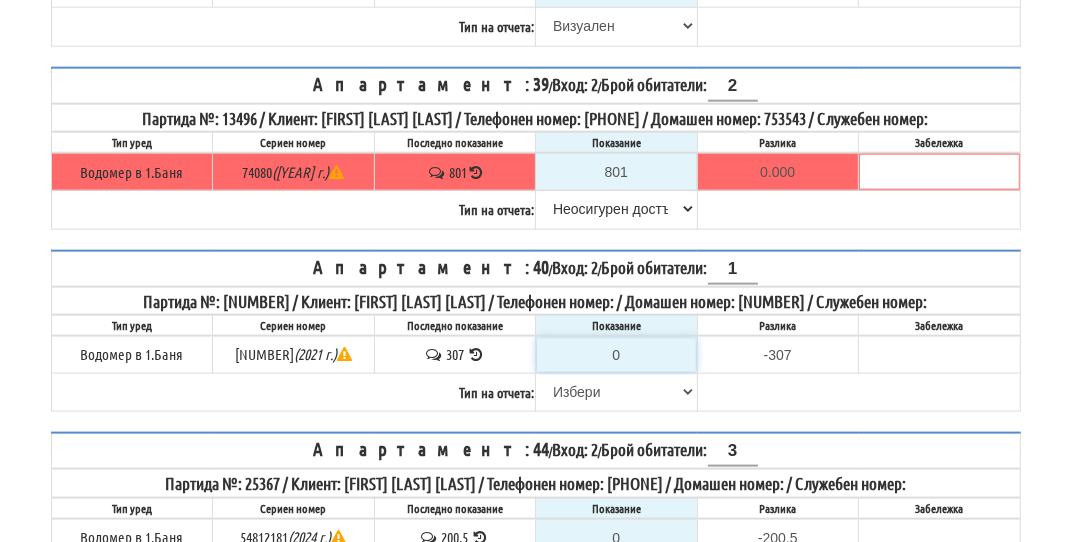 click on "0" at bounding box center (616, 355) 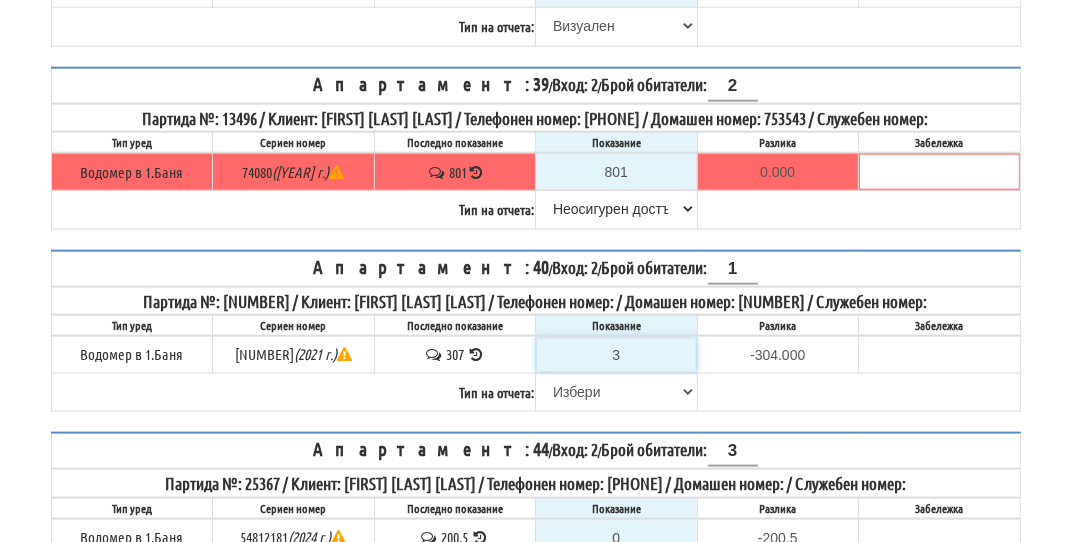 type on "30" 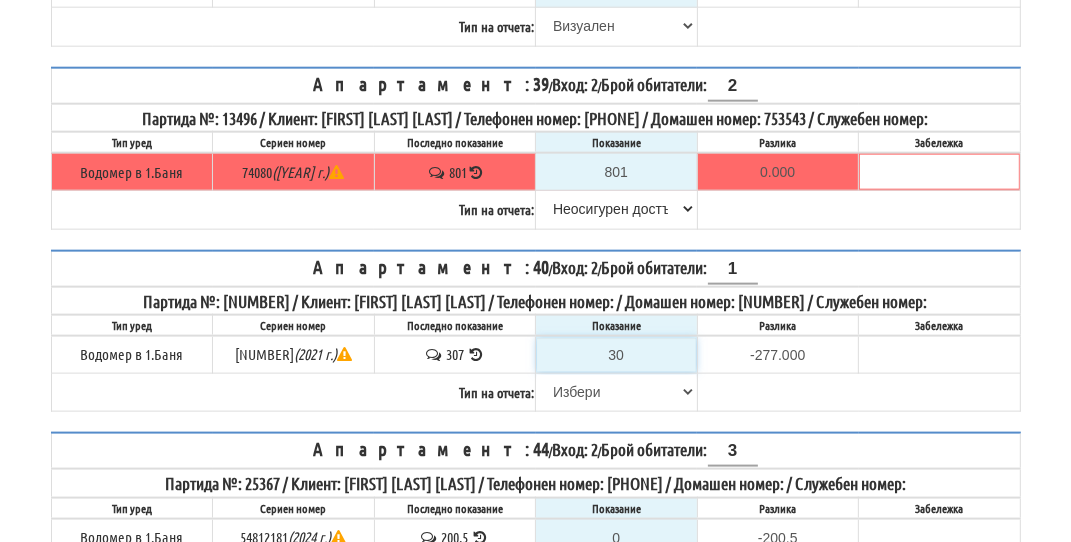 type on "309" 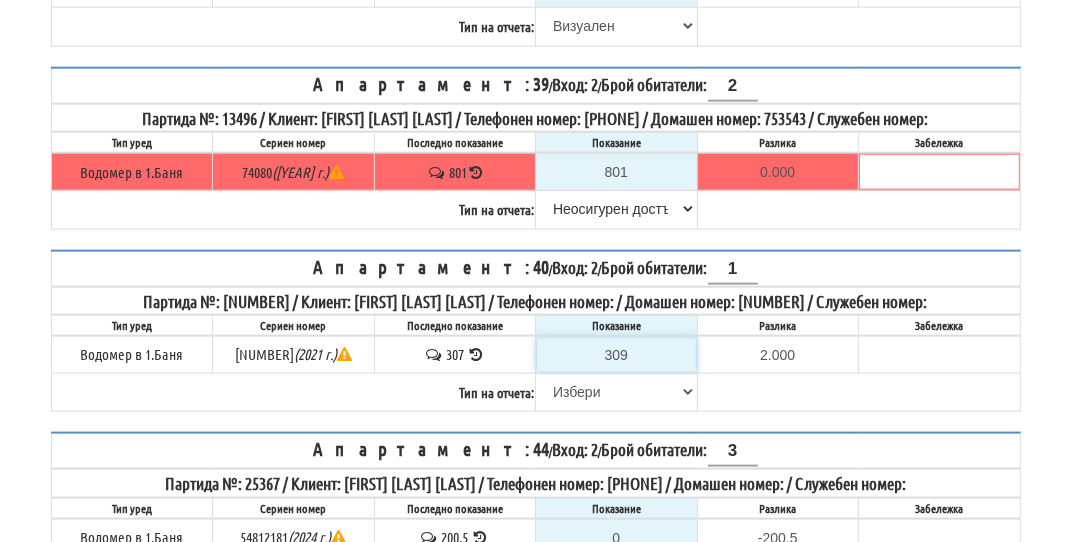 type on "309" 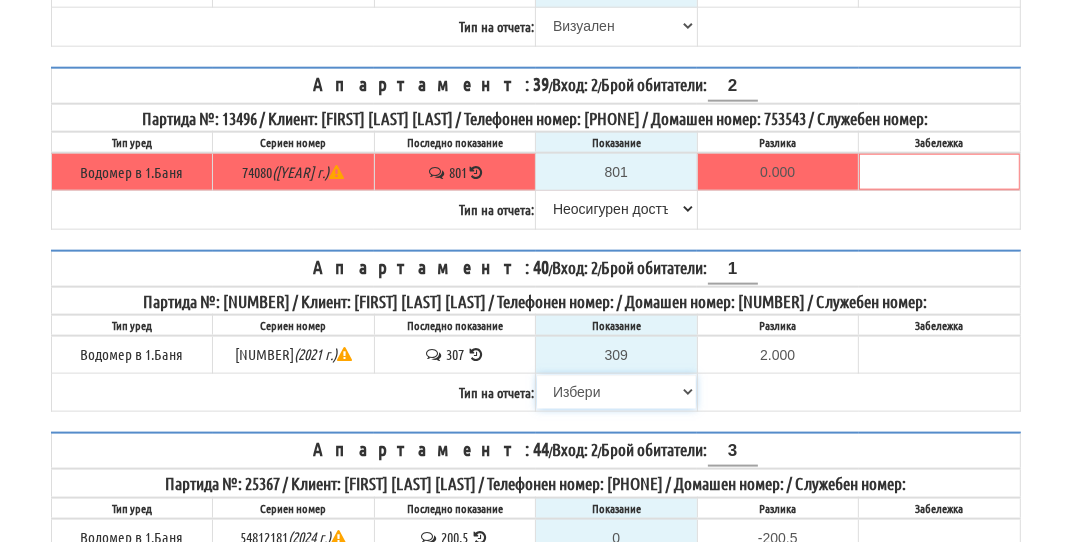 click on "Избери
Визуален
Телефон
Бележка
Неосигурен достъп
Самоотчет
Служебно
Дистанционен" at bounding box center (616, 392) 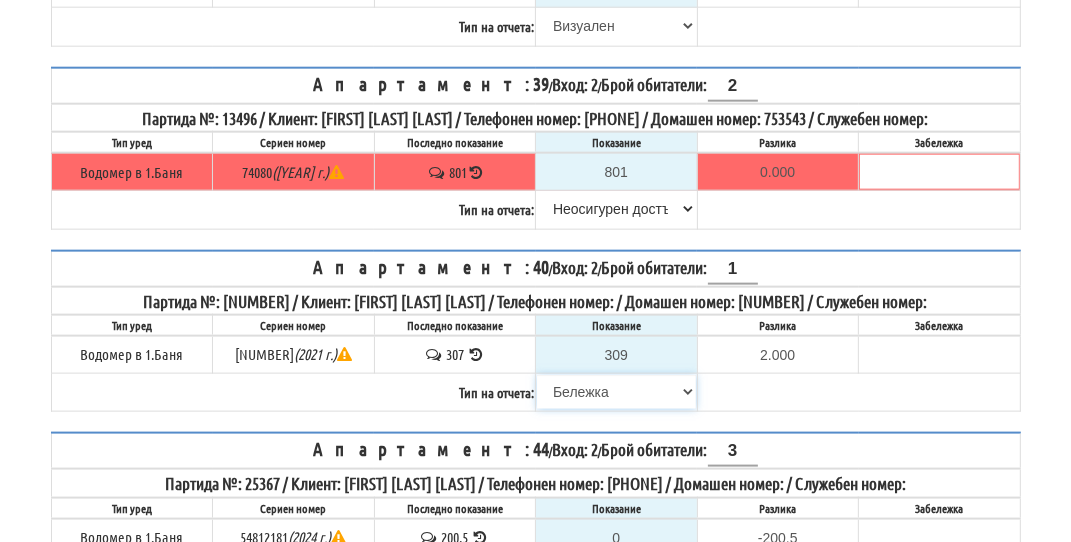 click on "Избери
Визуален
Телефон
Бележка
Неосигурен достъп
Самоотчет
Служебно
Дистанционен" at bounding box center (616, 392) 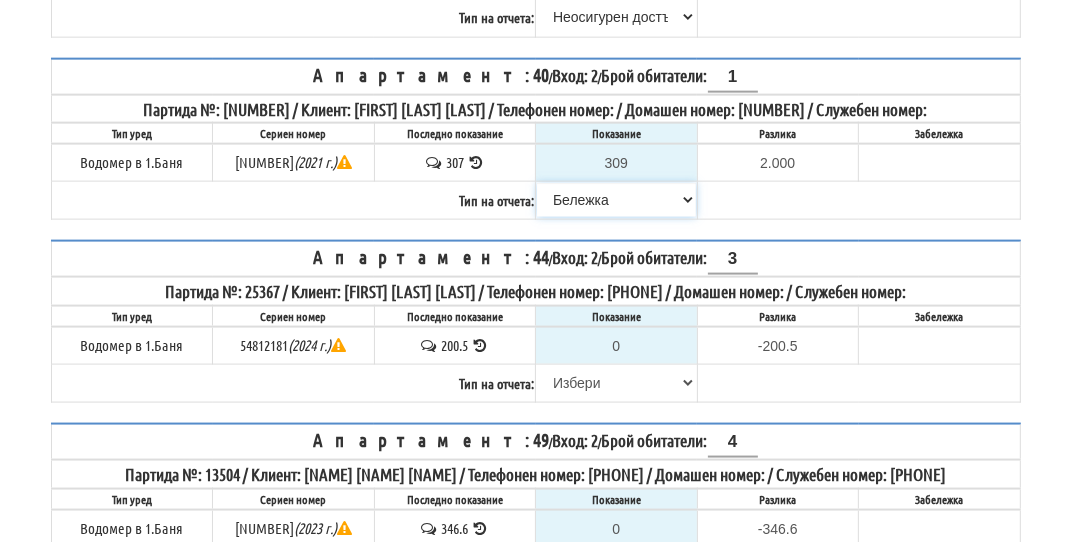 scroll, scrollTop: 1900, scrollLeft: 0, axis: vertical 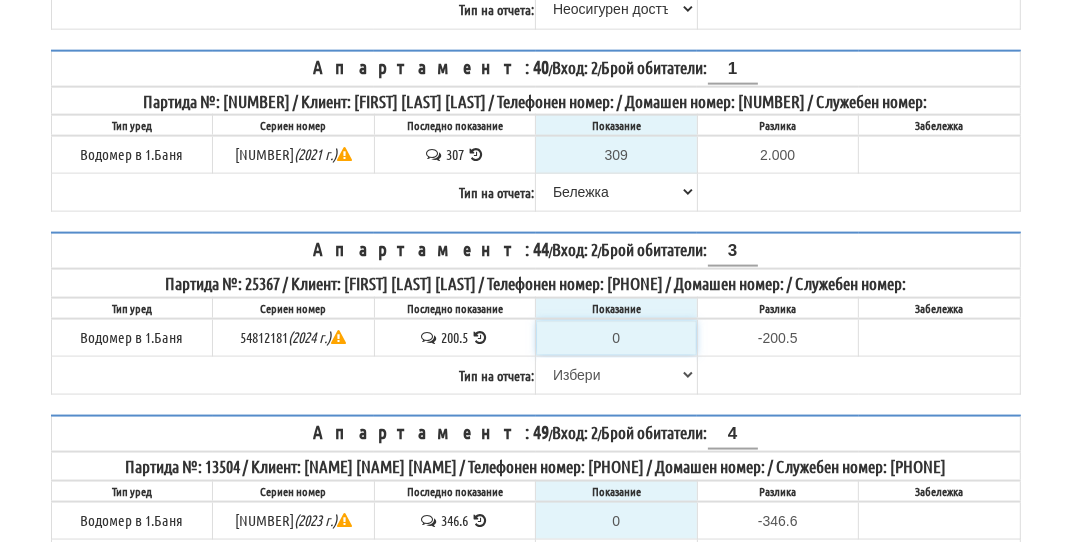 click on "0" at bounding box center [616, 338] 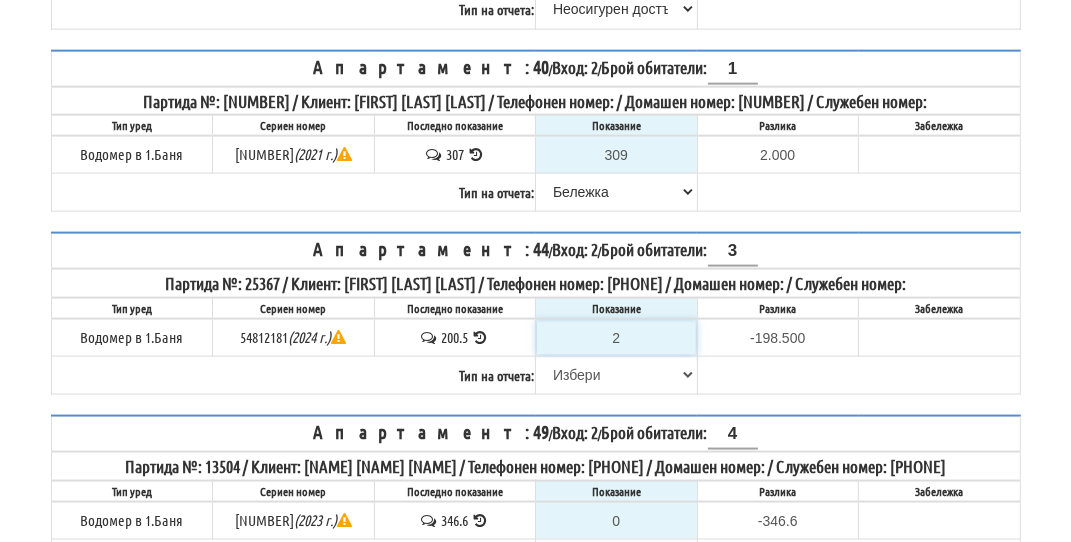 type on "20" 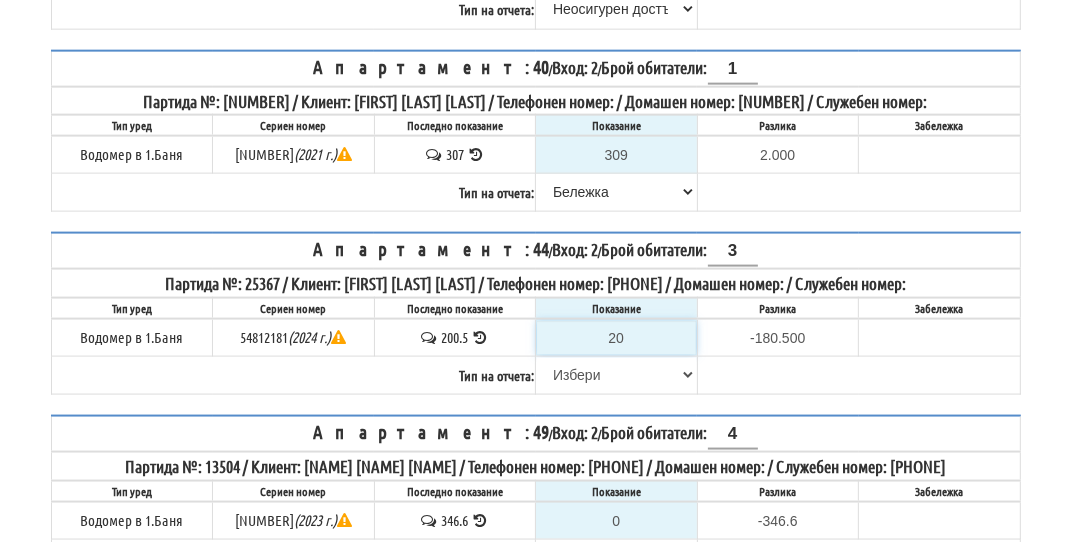 type on "201" 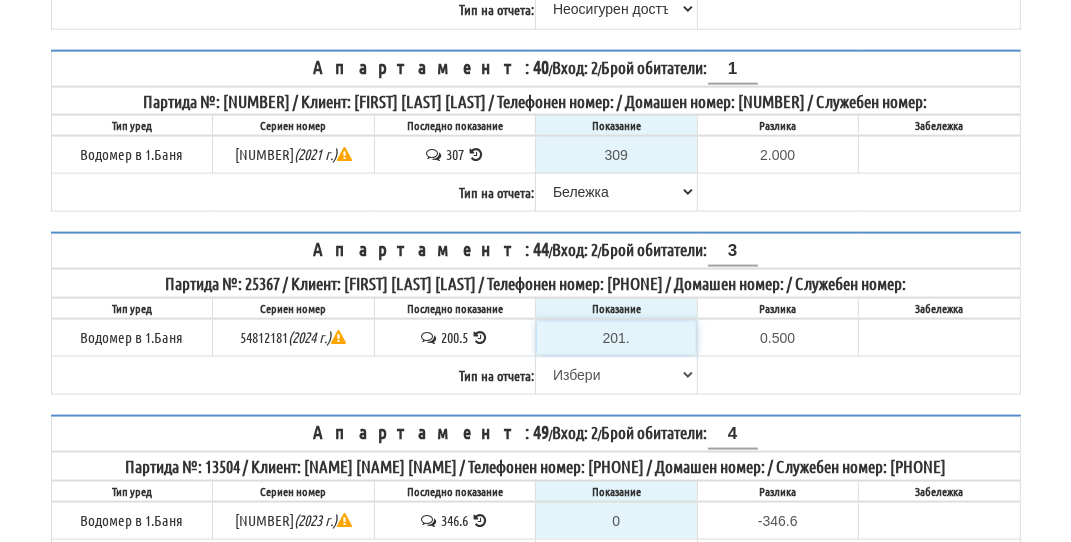 type on "201.5" 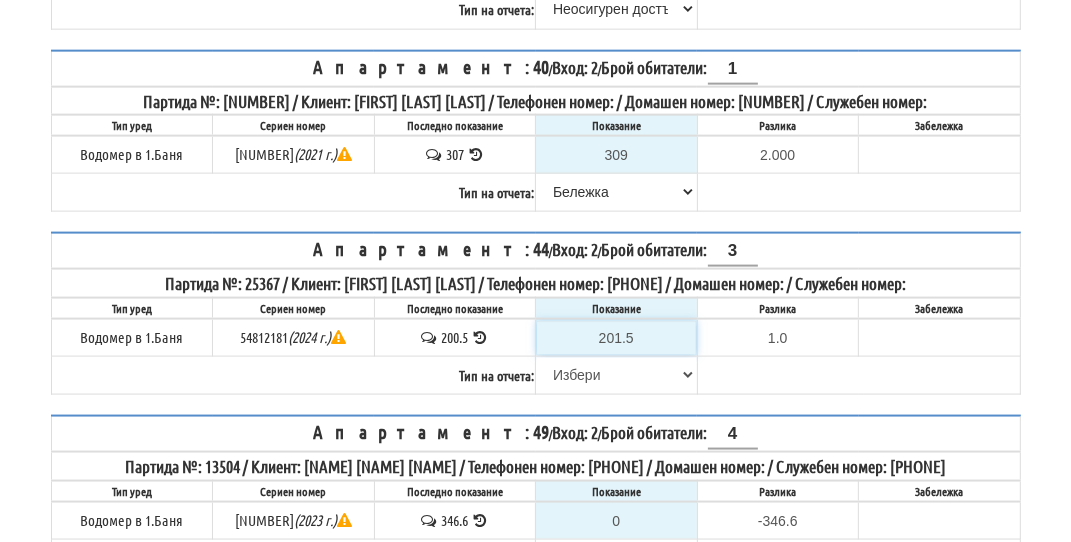 type on "201.5" 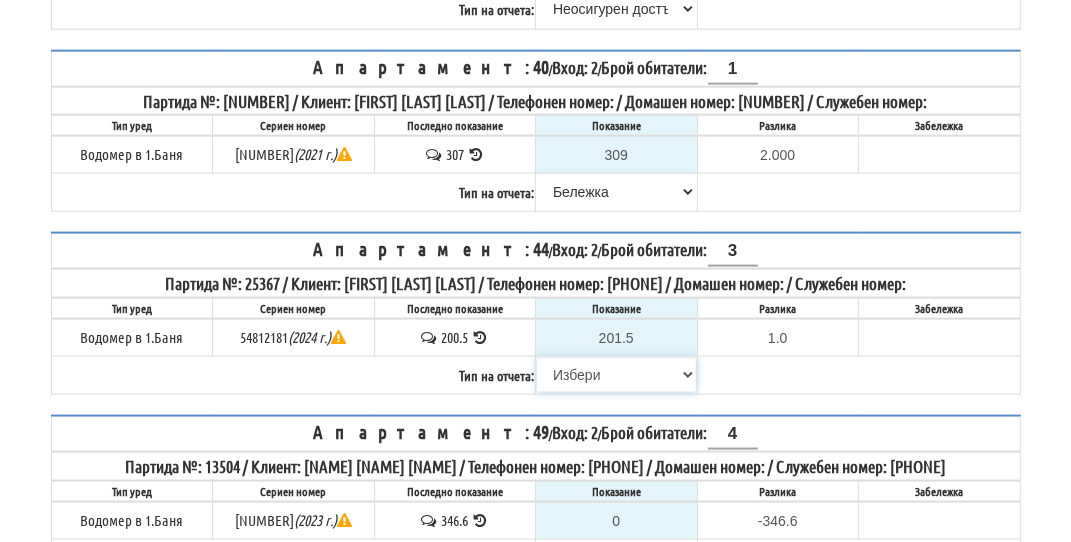 click on "Избери
Визуален
Телефон
Бележка
Неосигурен достъп
Самоотчет
Служебно
Дистанционен" at bounding box center [616, 375] 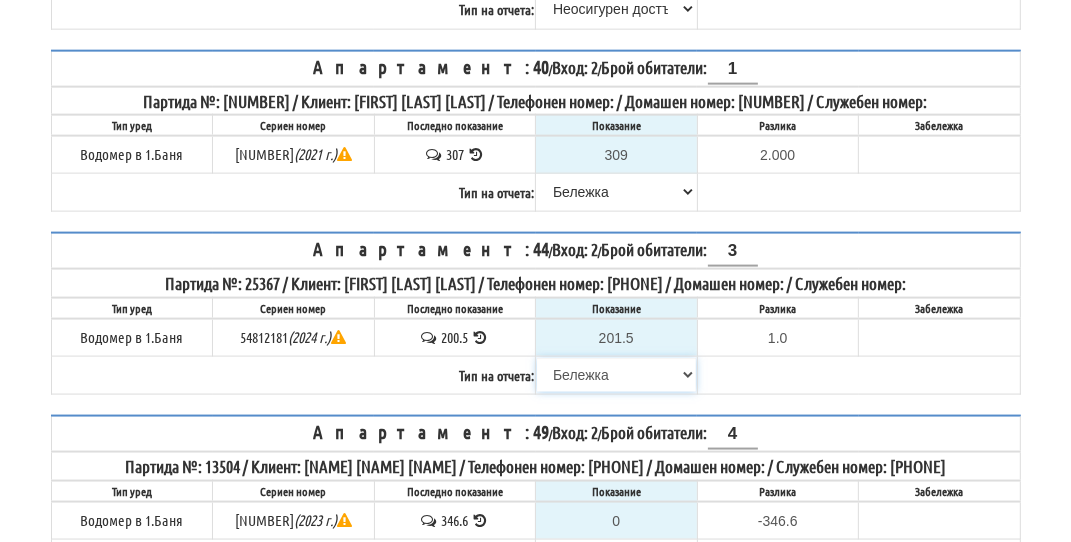 click on "Избери
Визуален
Телефон
Бележка
Неосигурен достъп
Самоотчет
Служебно
Дистанционен" at bounding box center [616, 375] 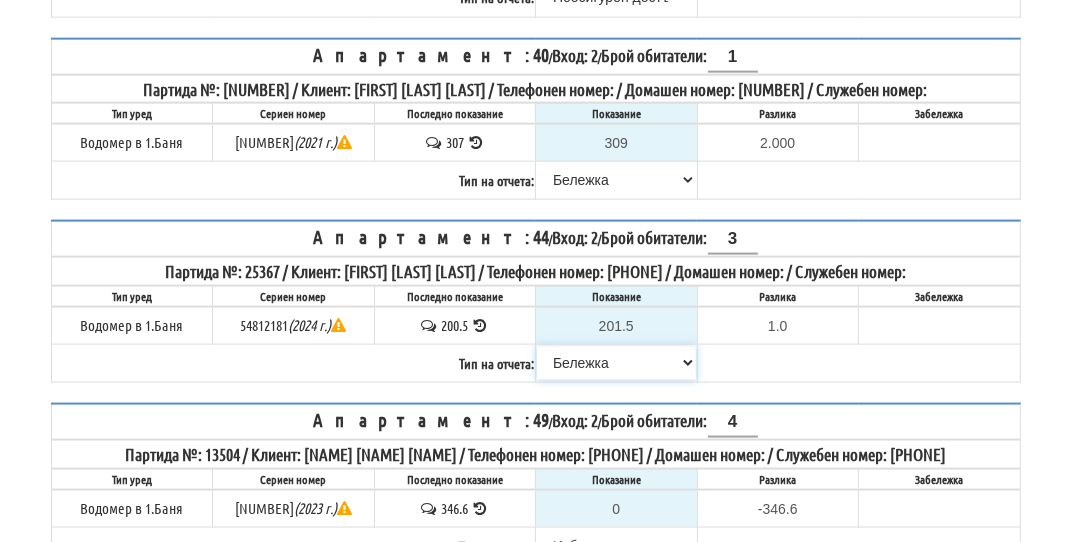 scroll, scrollTop: 2000, scrollLeft: 0, axis: vertical 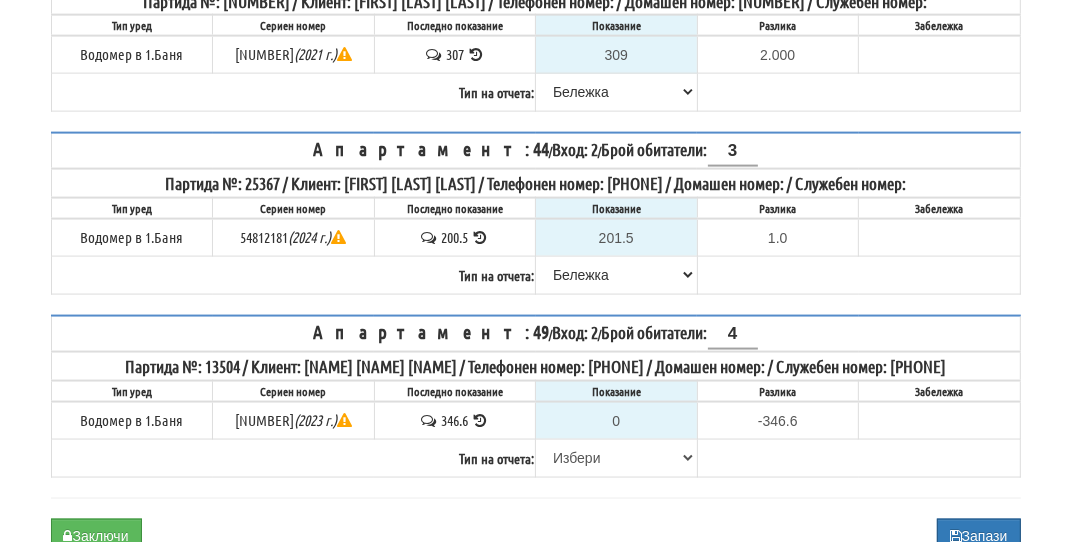 click at bounding box center [480, 420] 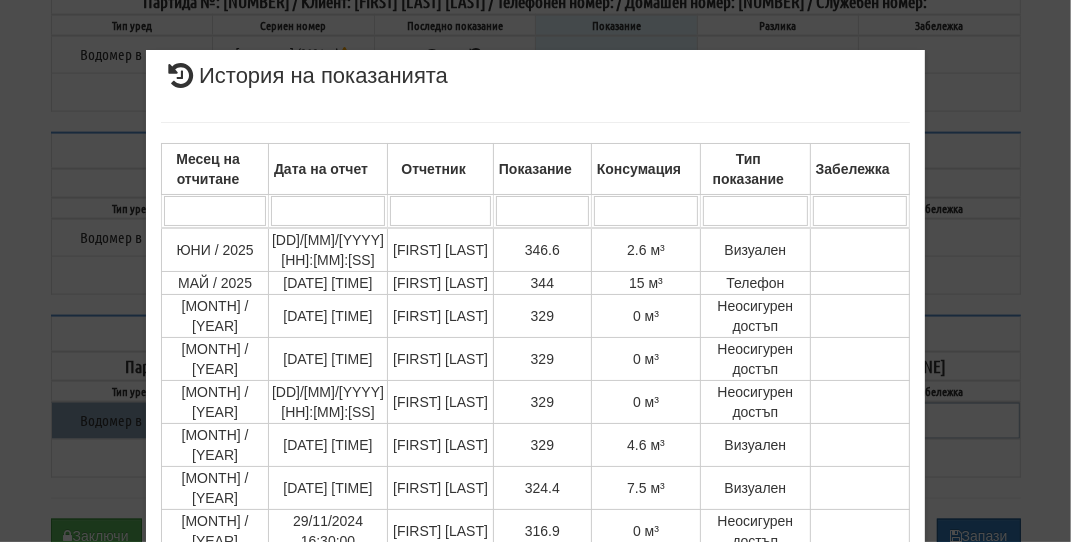 click on "×    История на показанията
Месец на отчитане
Дата на отчет
Отчетник
Показание
Консумация
Тип показание
Забележка
Дата и час на монтаж:  Липсва ,
Протокол №:  Липсва
Начално показание:  64.000
1 - 10 / 110 (110)
10
20
30
40
1 2 3 4 5 6 7 8 9 10 11
344" at bounding box center [535, 493] 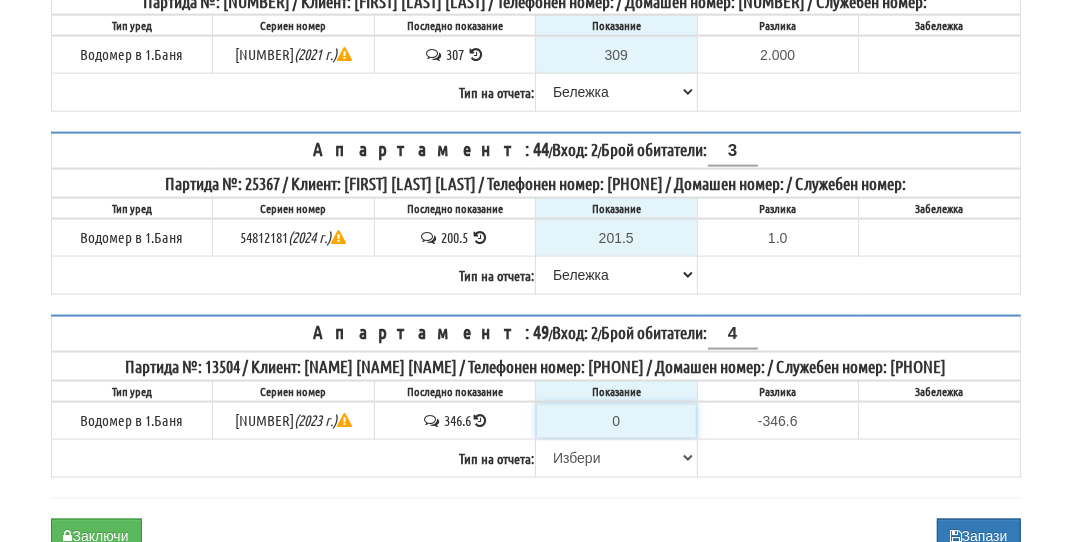 click on "0" at bounding box center [616, 421] 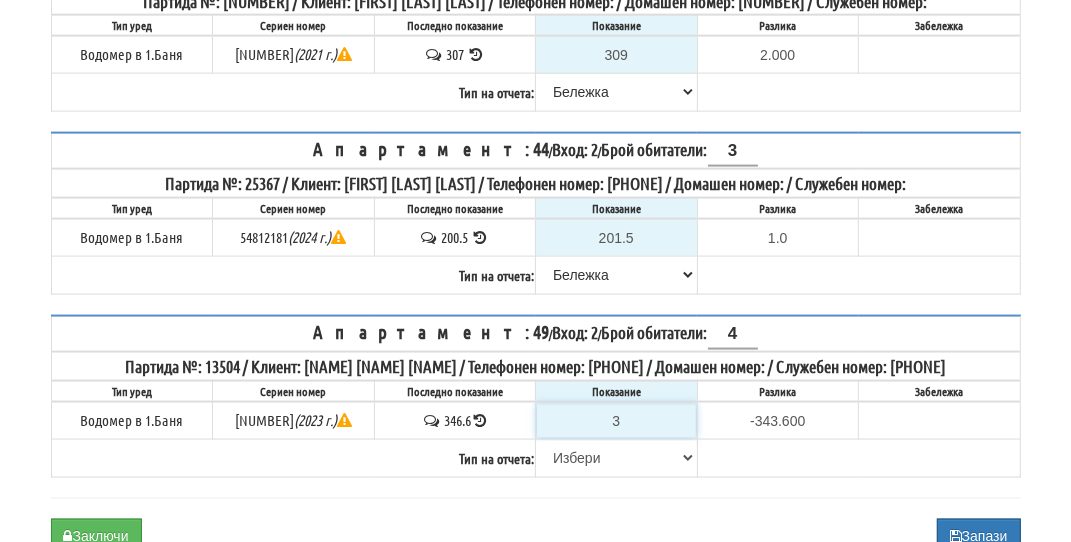 type on "34" 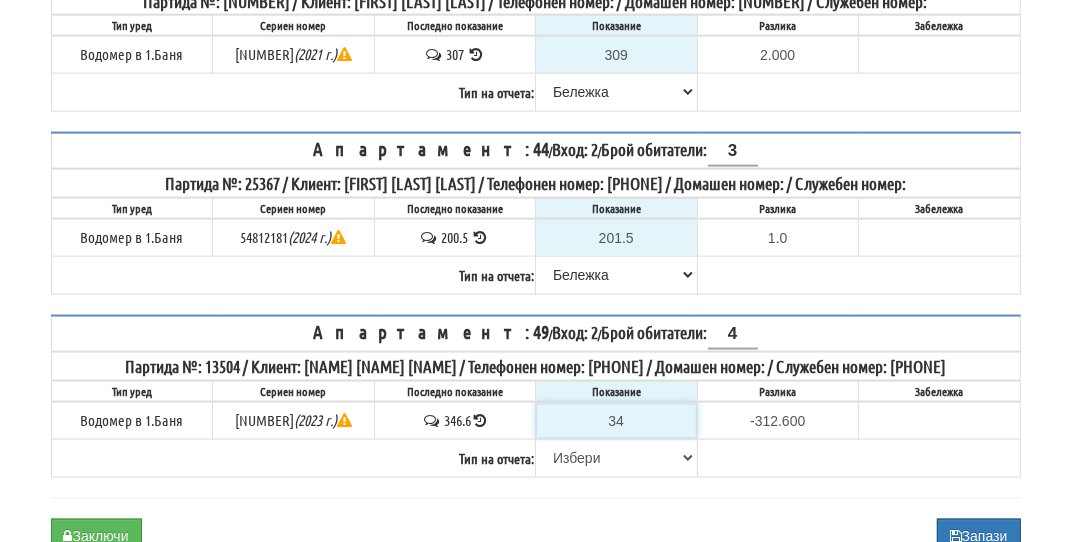 type on "349" 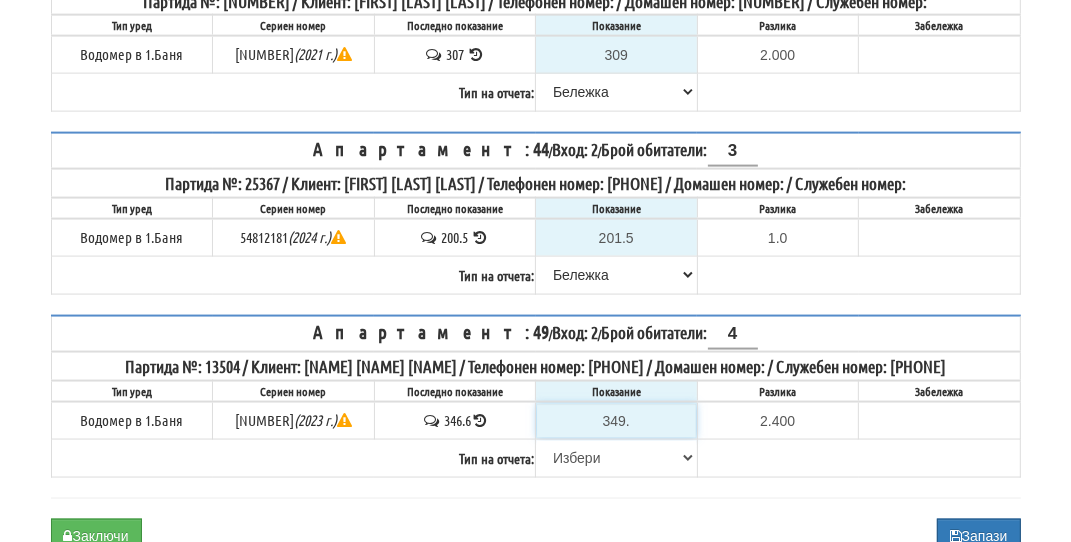 type on "349.6" 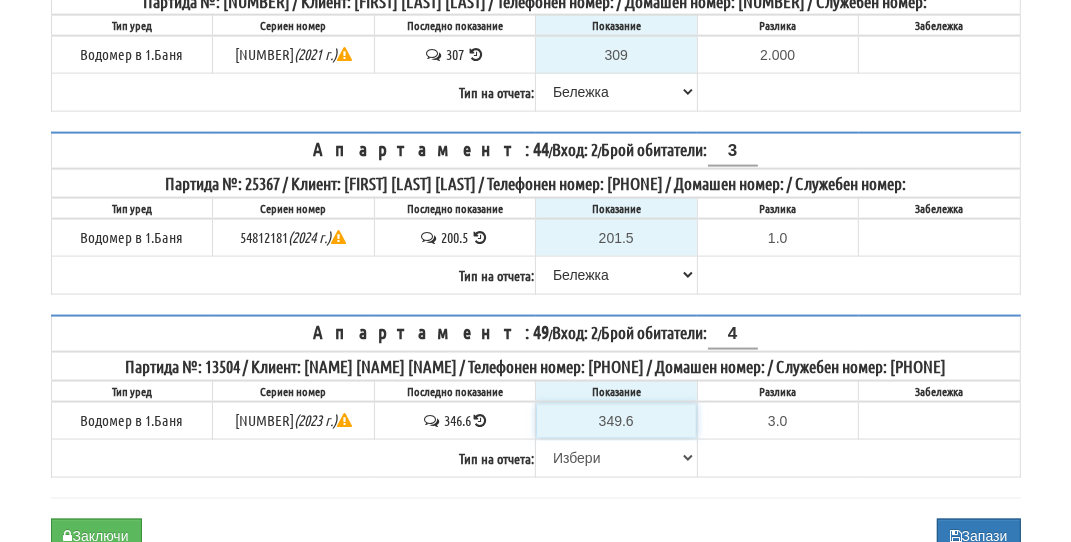 type on "349.6" 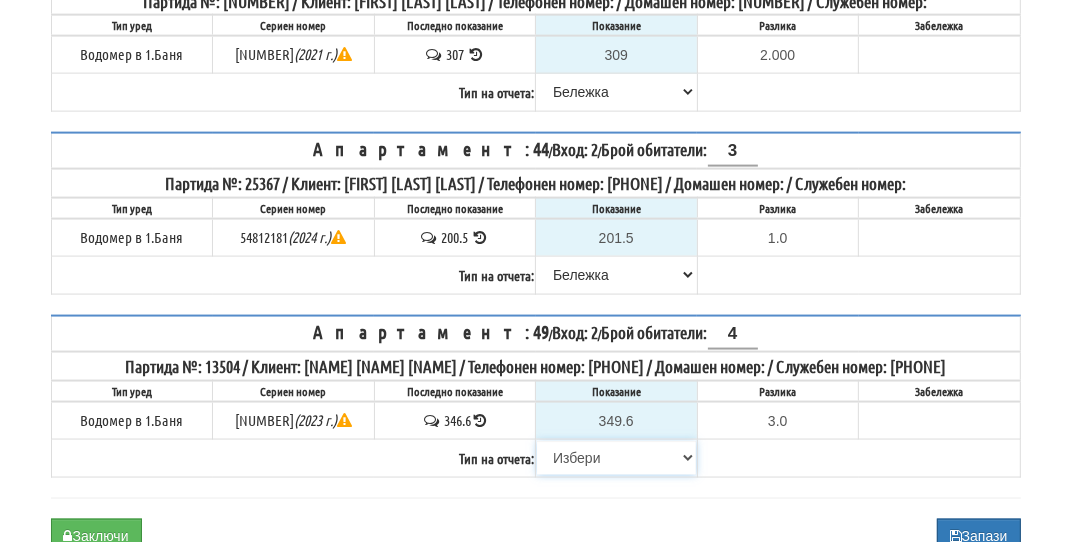 click on "Избери
Визуален
Телефон
Бележка
Неосигурен достъп
Самоотчет
Служебно
Дистанционен" at bounding box center (616, 458) 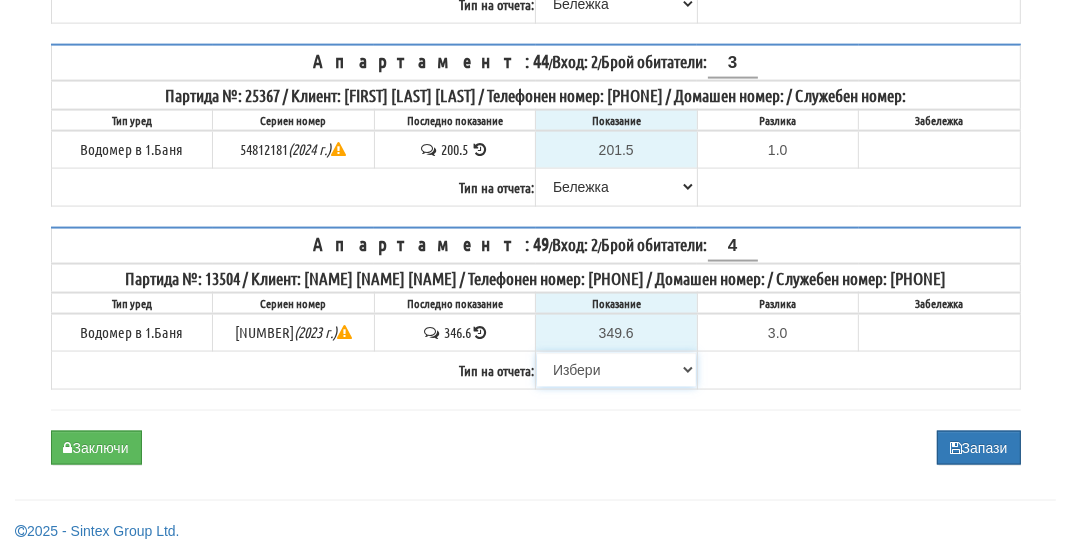 scroll, scrollTop: 2100, scrollLeft: 0, axis: vertical 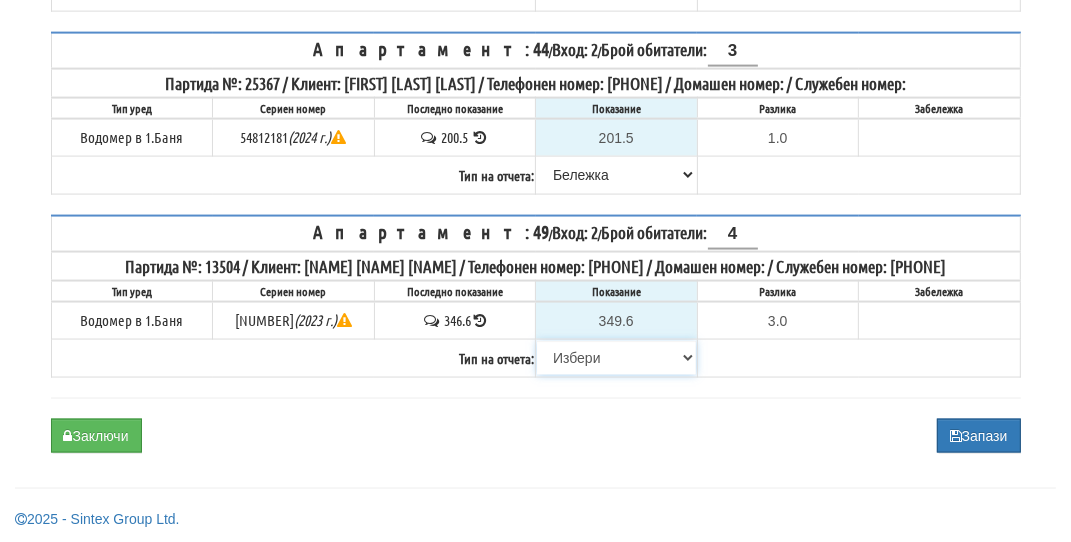 click on "Избери
Визуален
Телефон
Бележка
Неосигурен достъп
Самоотчет
Служебно
Дистанционен" at bounding box center (616, 358) 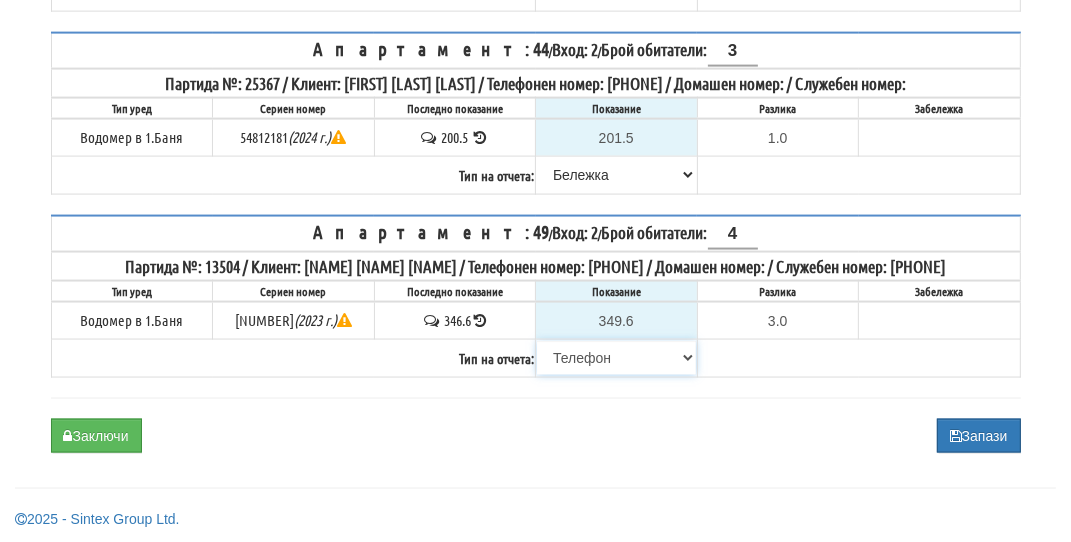 click on "Избери
Визуален
Телефон
Бележка
Неосигурен достъп
Самоотчет
Служебно
Дистанционен" at bounding box center [616, 358] 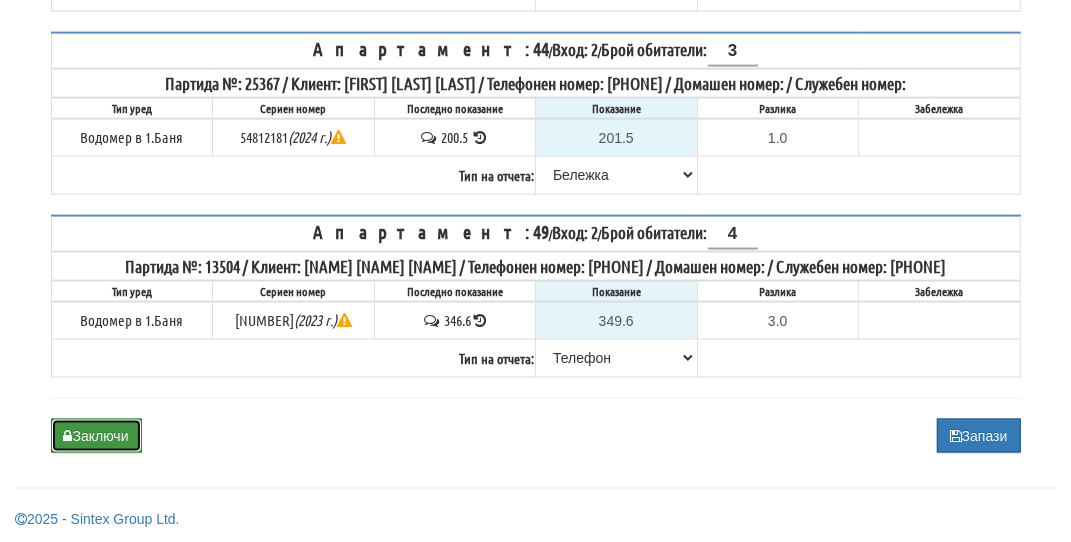 click on "Заключи" at bounding box center [96, 436] 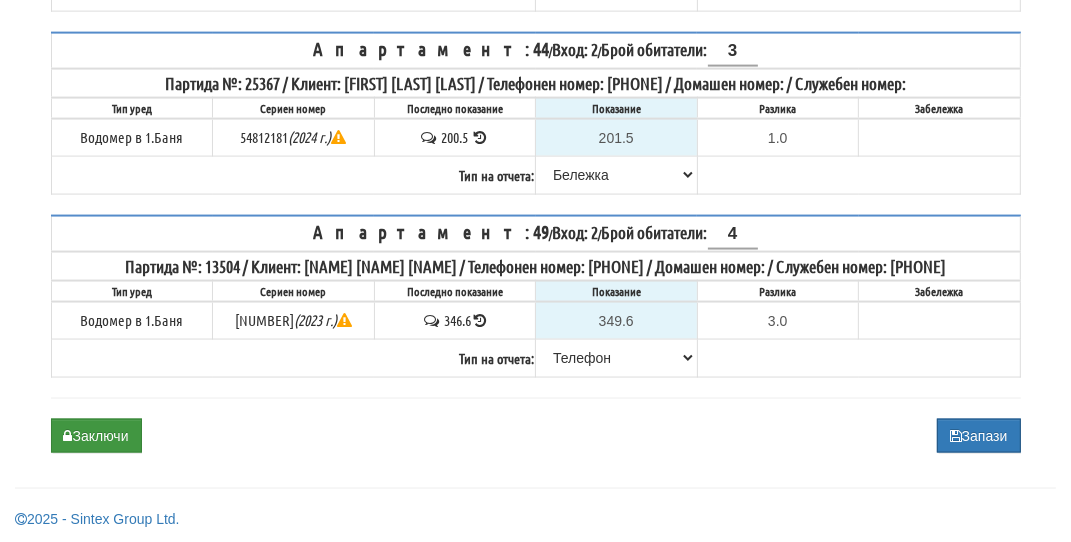 type on "0.0" 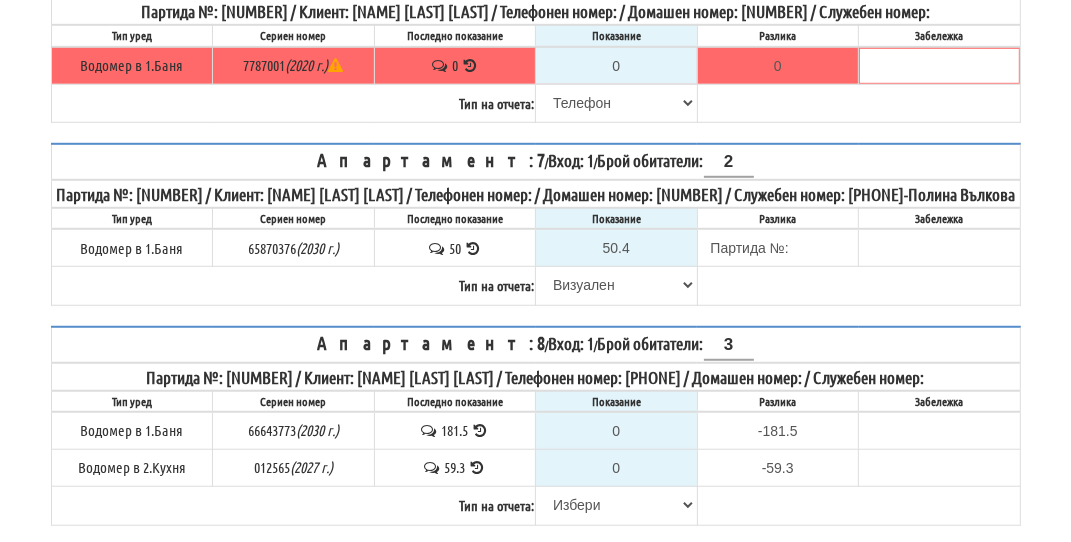 scroll, scrollTop: 1100, scrollLeft: 0, axis: vertical 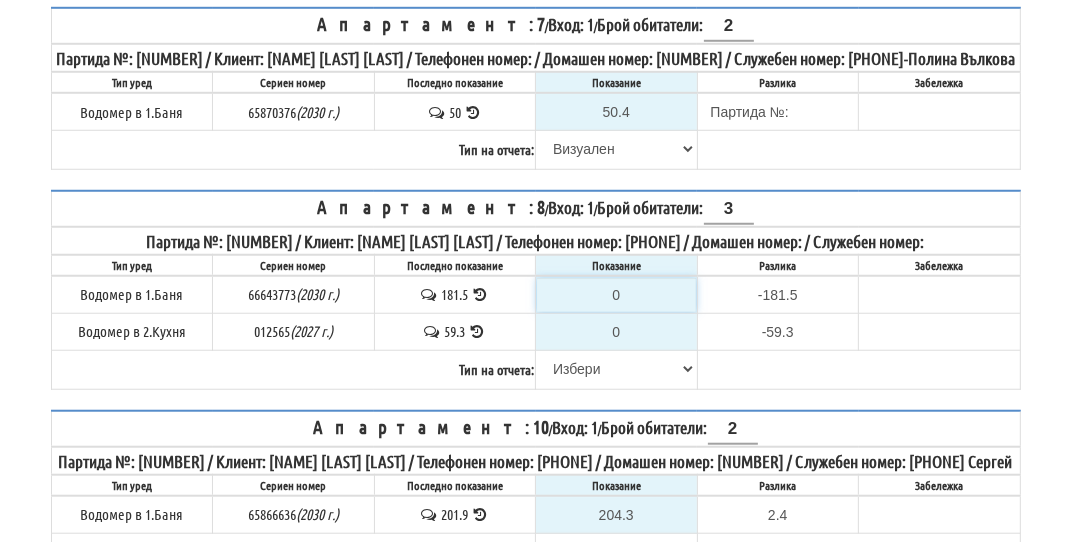 click on "0" at bounding box center (616, 295) 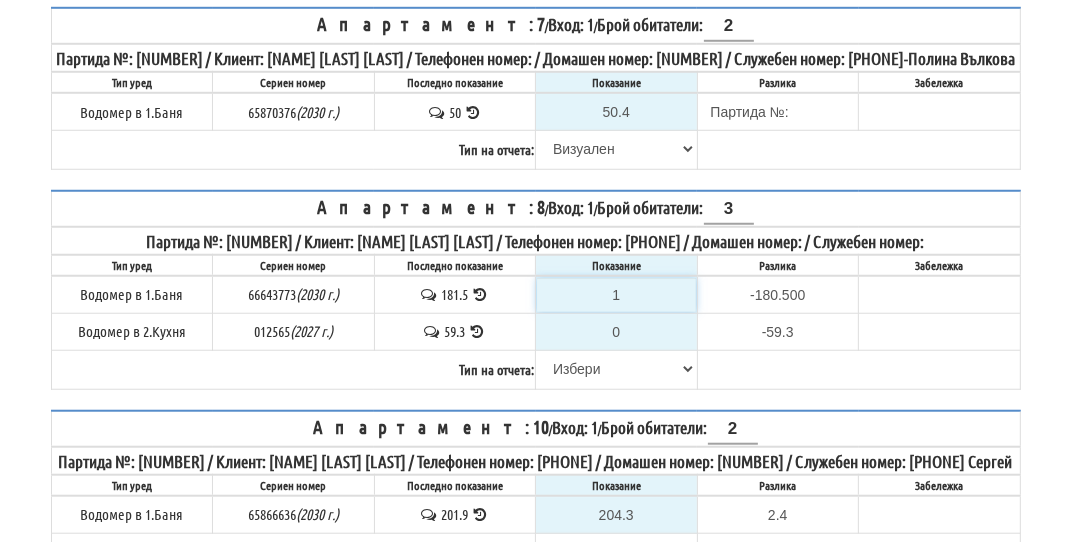 type on "18" 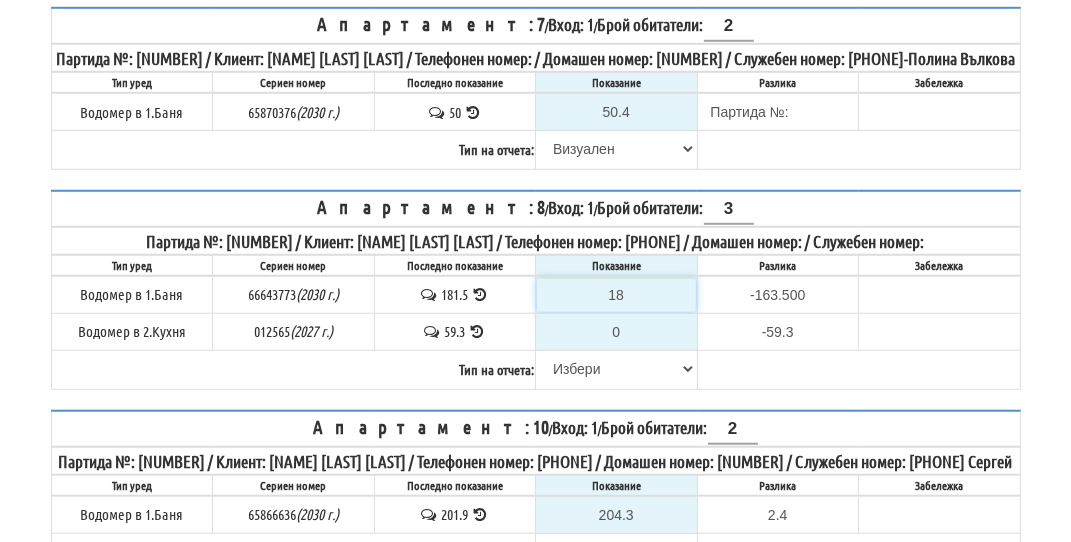 type on "184" 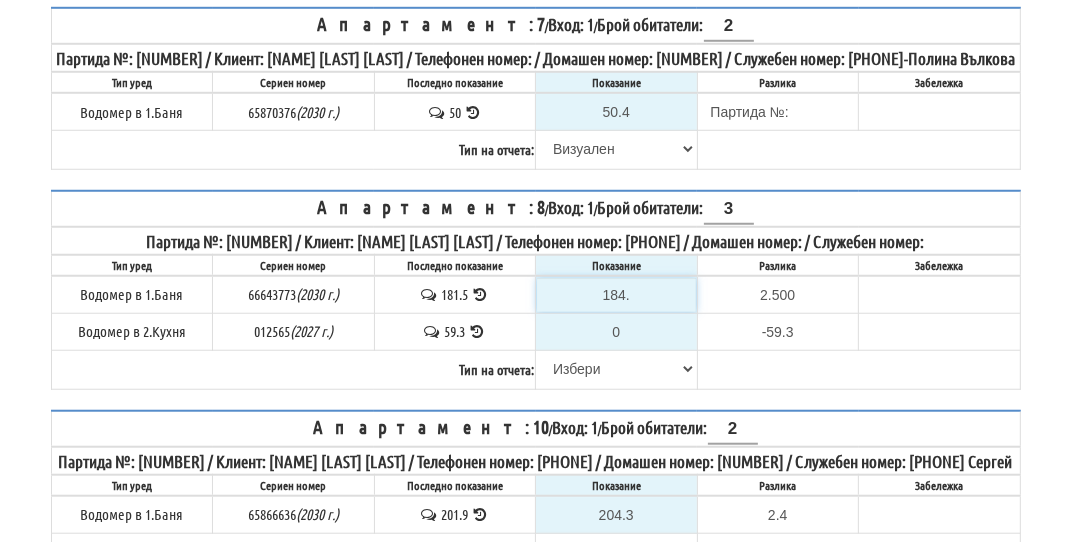 type on "184.9" 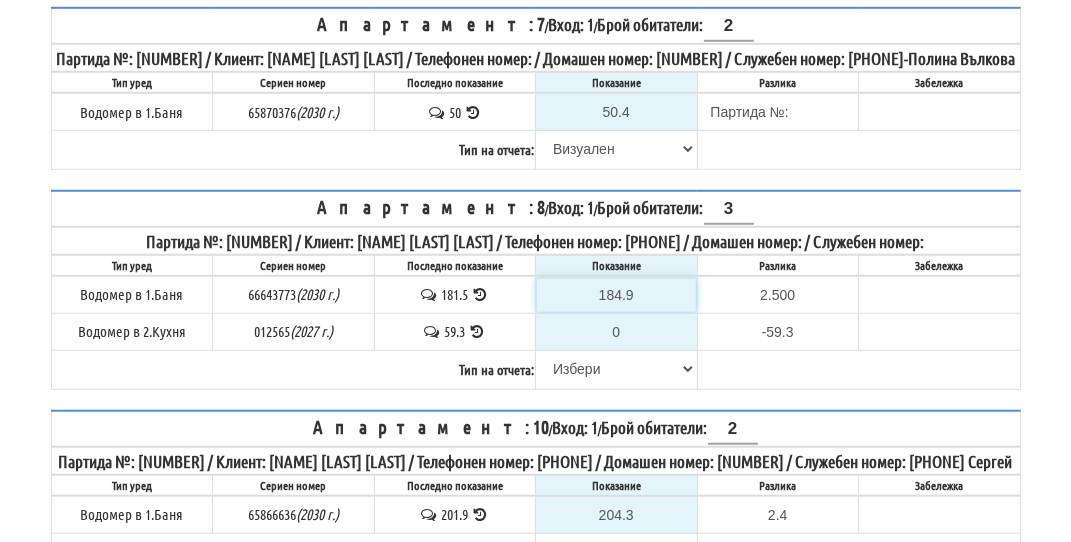 type on "3.4" 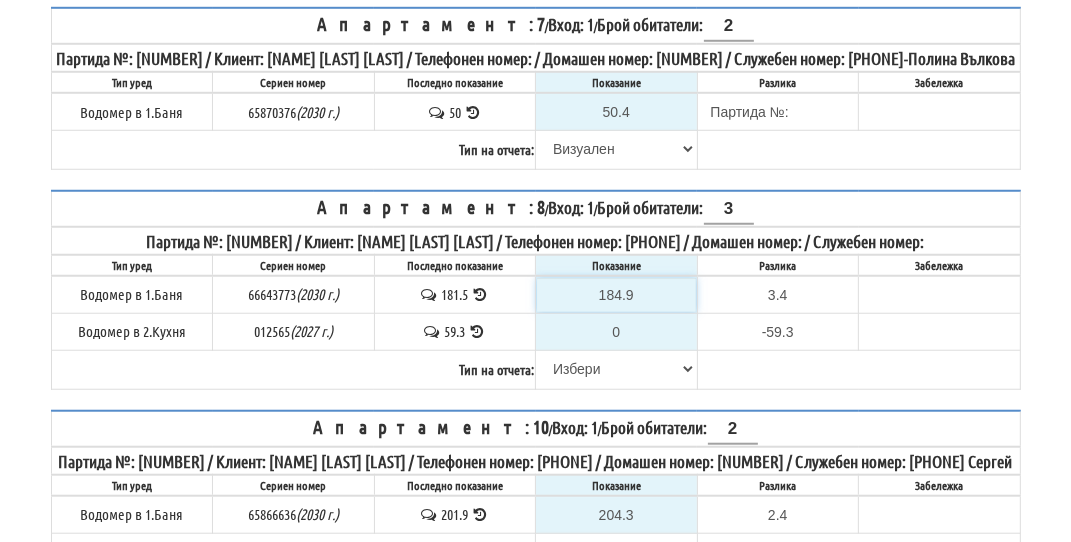 type on "184.9" 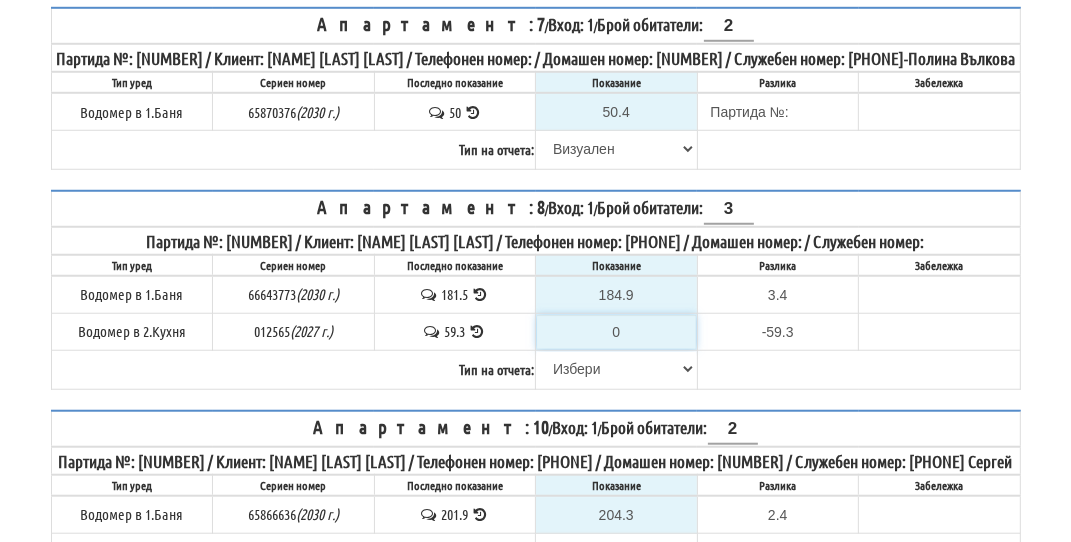 click on "0" at bounding box center (616, 332) 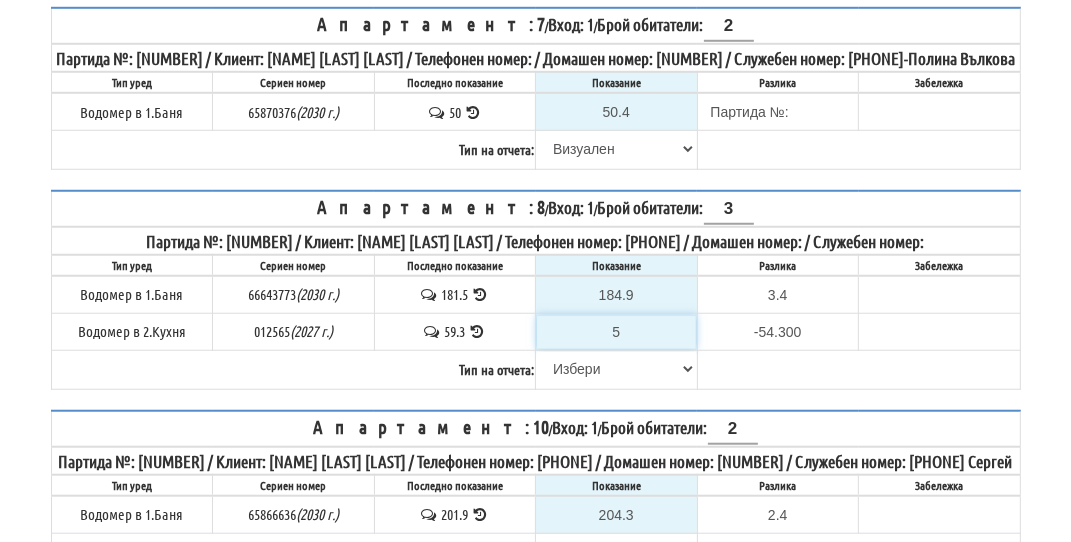 type on "59" 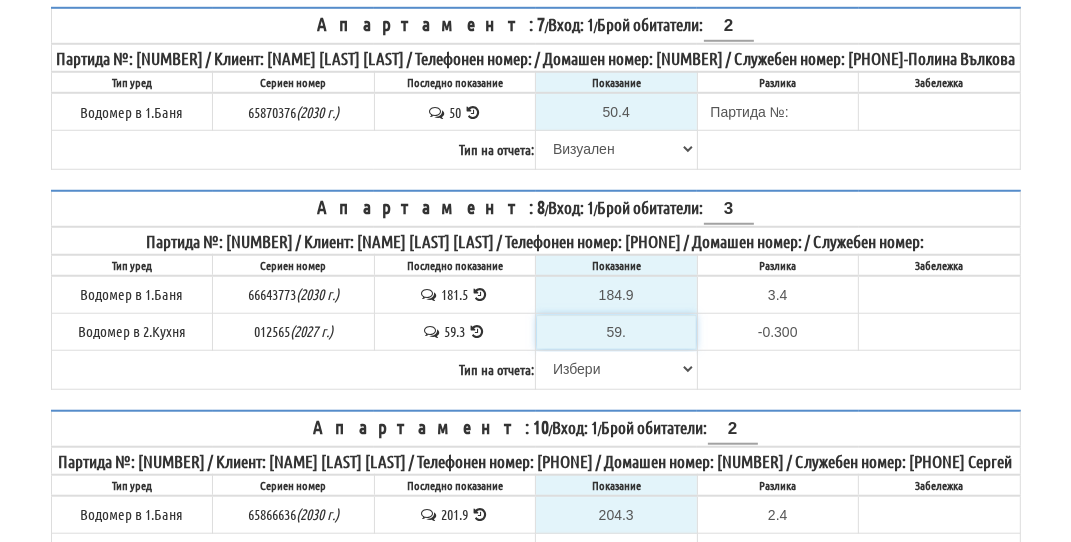 type on "59.5" 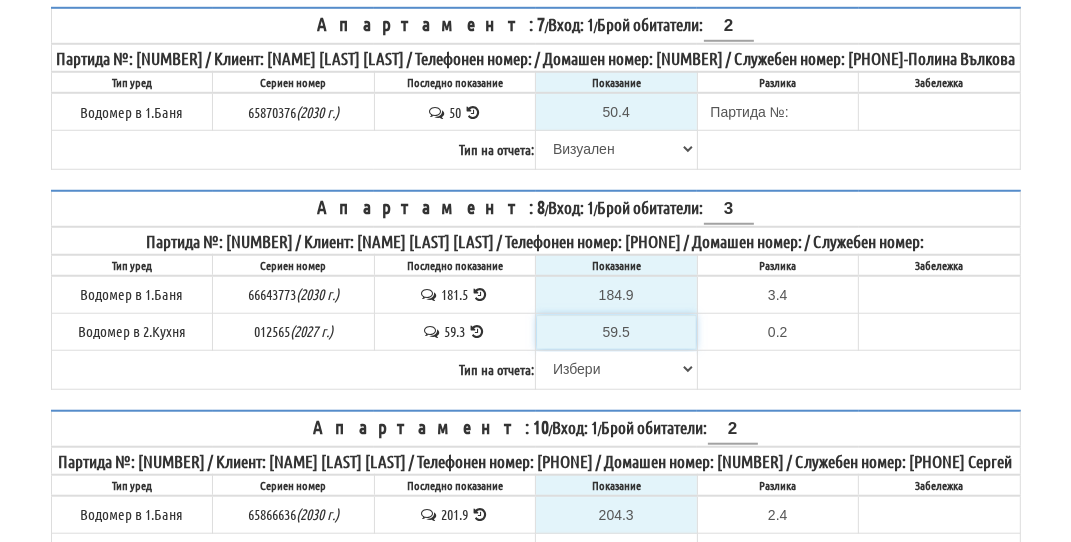 type on "59.5" 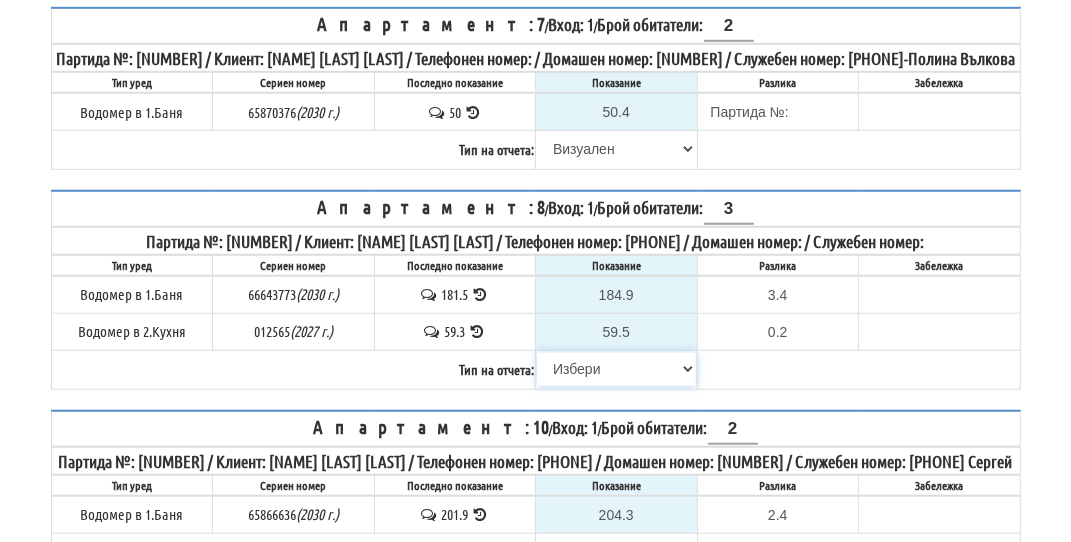 click on "Избери
Визуален
Телефон
Бележка
Неосигурен достъп
Самоотчет
Служебно
Дистанционен" at bounding box center (616, 369) 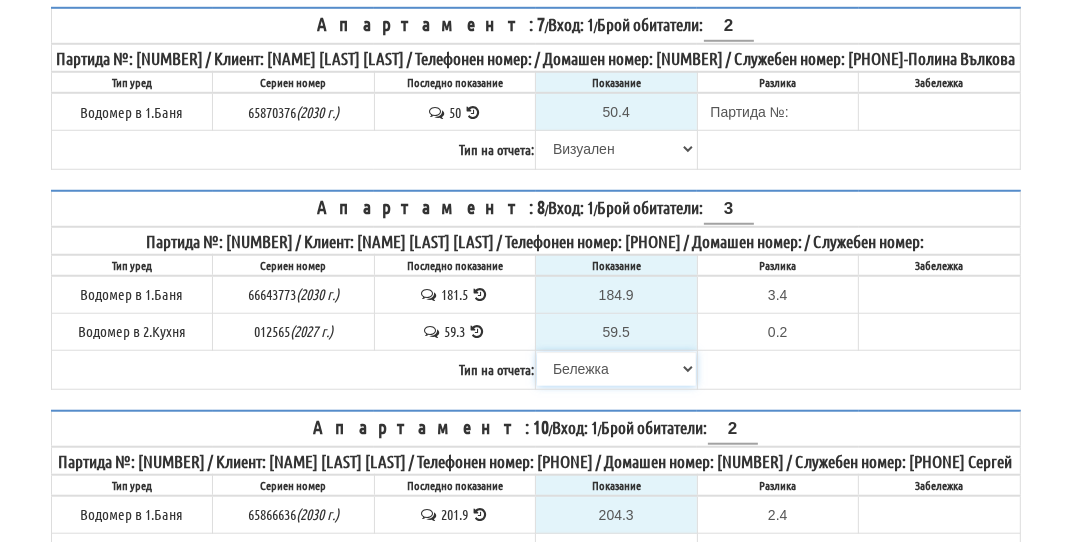 click on "Избери
Визуален
Телефон
Бележка
Неосигурен достъп
Самоотчет
Служебно
Дистанционен" at bounding box center (616, 369) 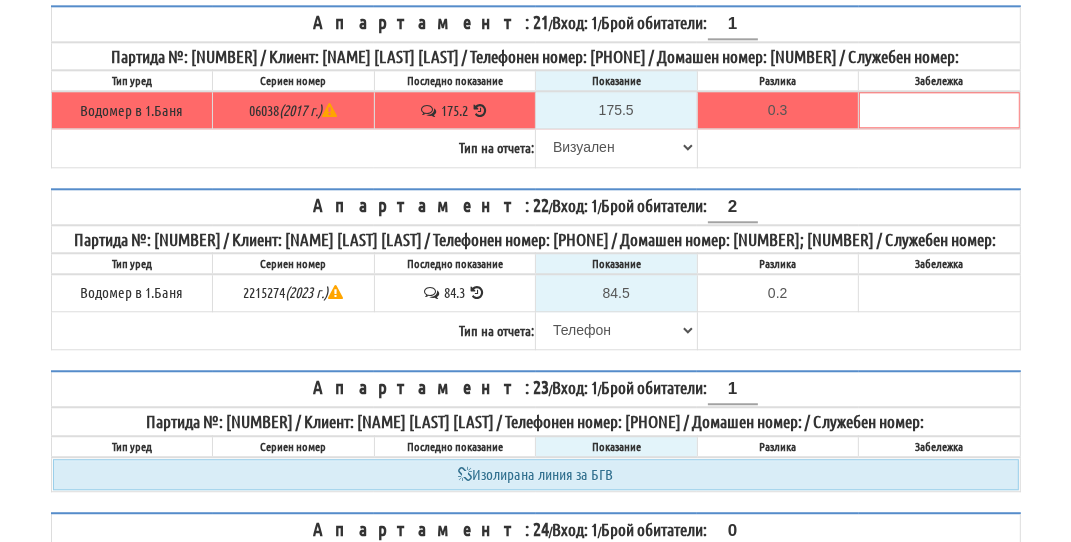 scroll, scrollTop: 3700, scrollLeft: 0, axis: vertical 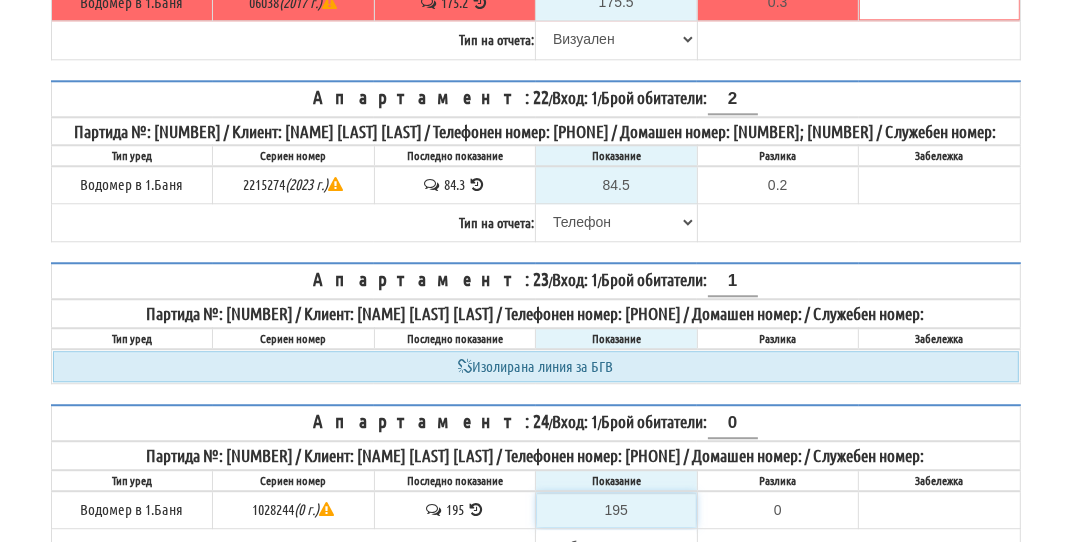 click on "195" at bounding box center (616, 510) 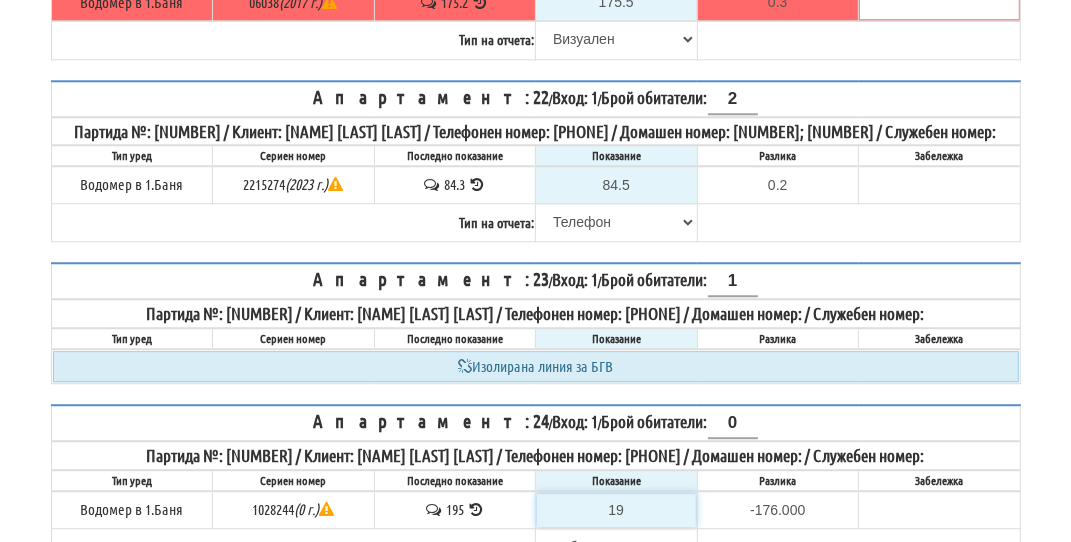 type on "199" 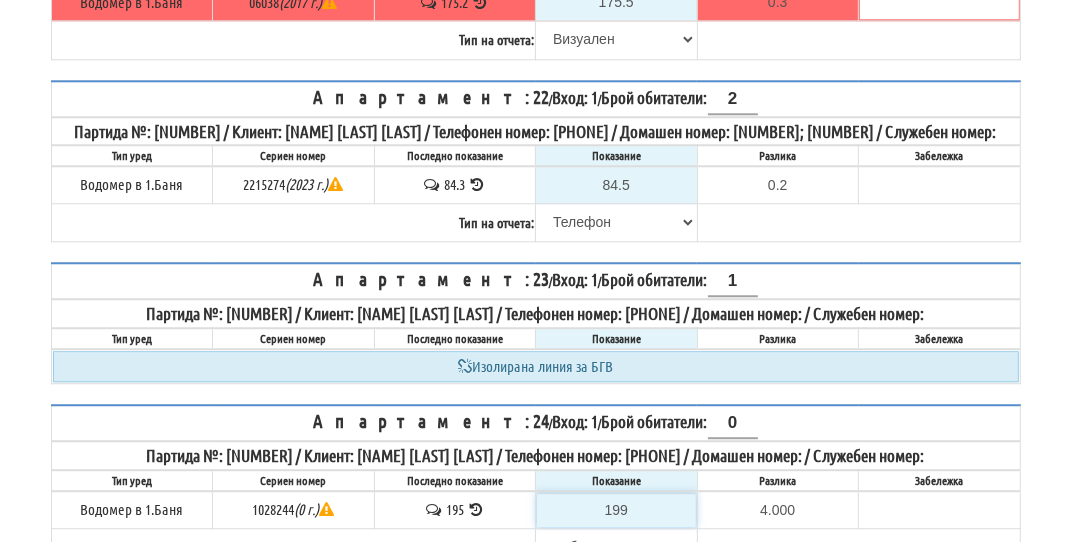 type on "19" 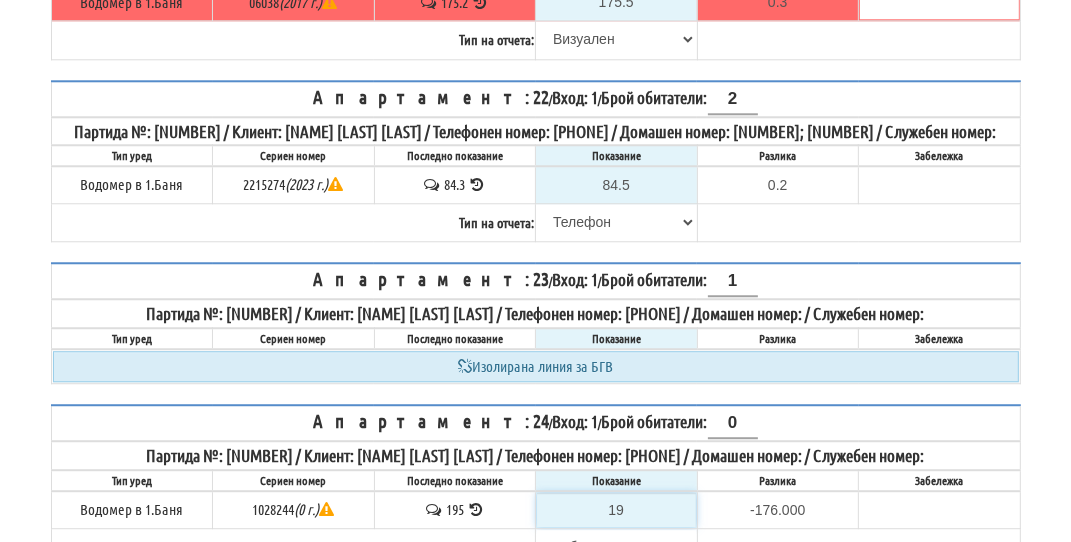 type on "198" 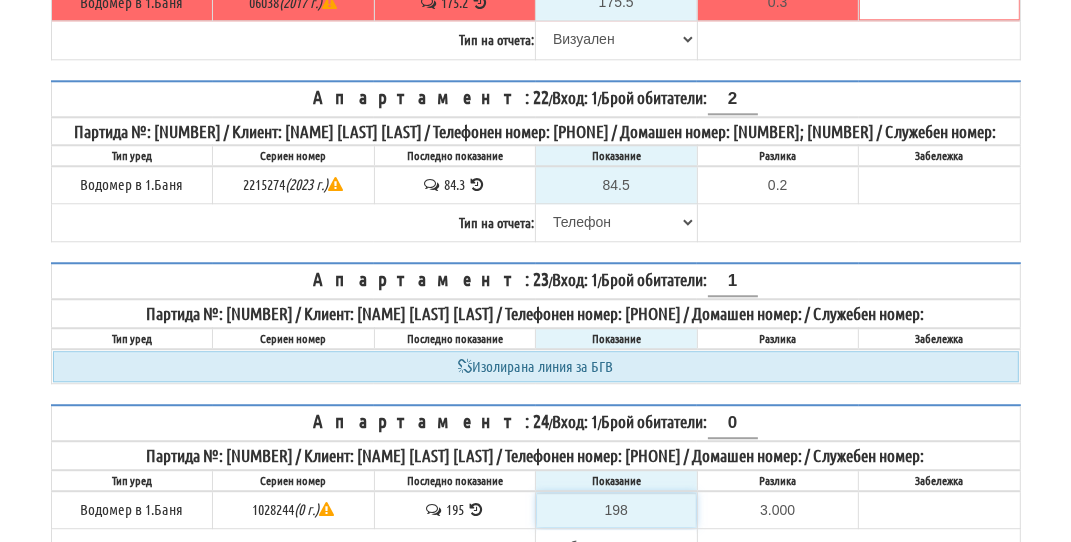 type on "198" 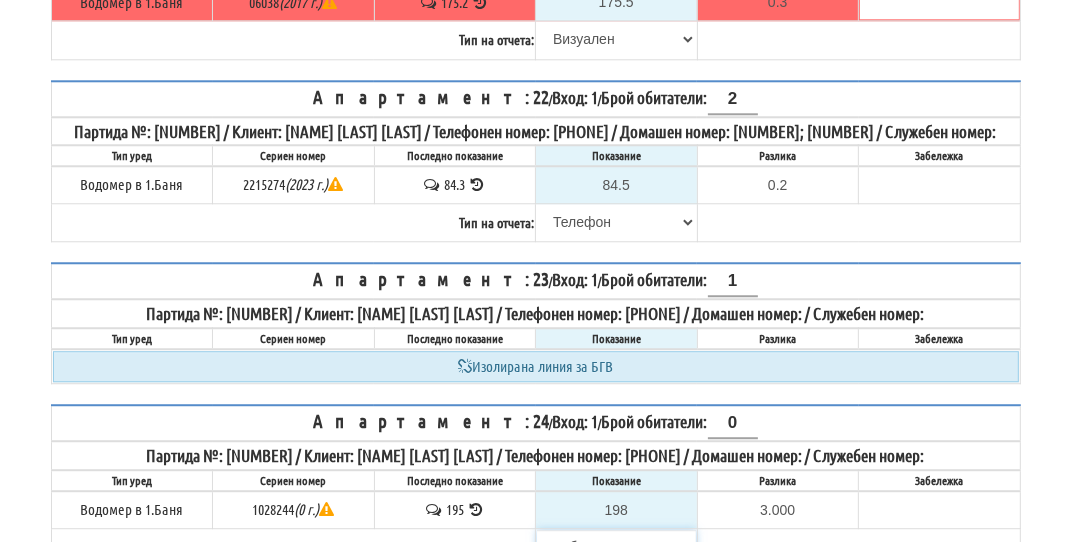 click on "Избери
Визуален
Телефон
Бележка
Неосигурен достъп
Самоотчет
Служебно
Дистанционен" at bounding box center (616, 547) 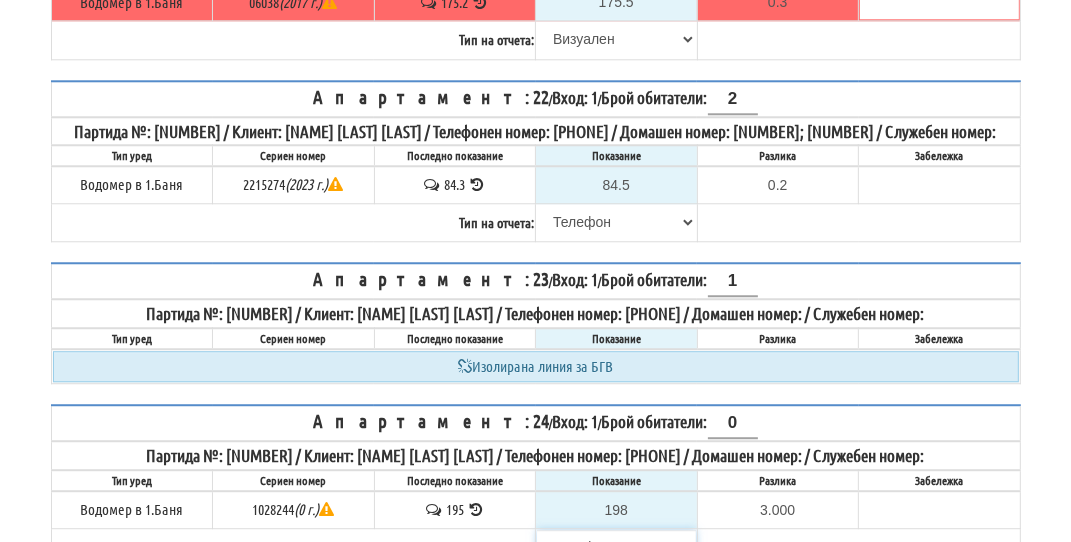click on "Избери
Визуален
Телефон
Бележка
Неосигурен достъп
Самоотчет
Служебно
Дистанционен" at bounding box center (616, 547) 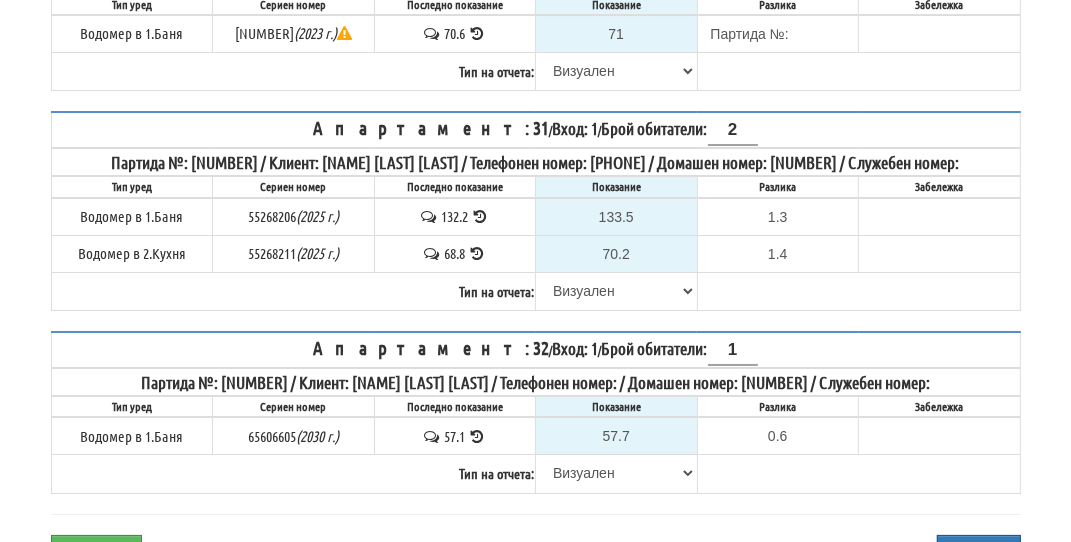 scroll, scrollTop: 5200, scrollLeft: 0, axis: vertical 